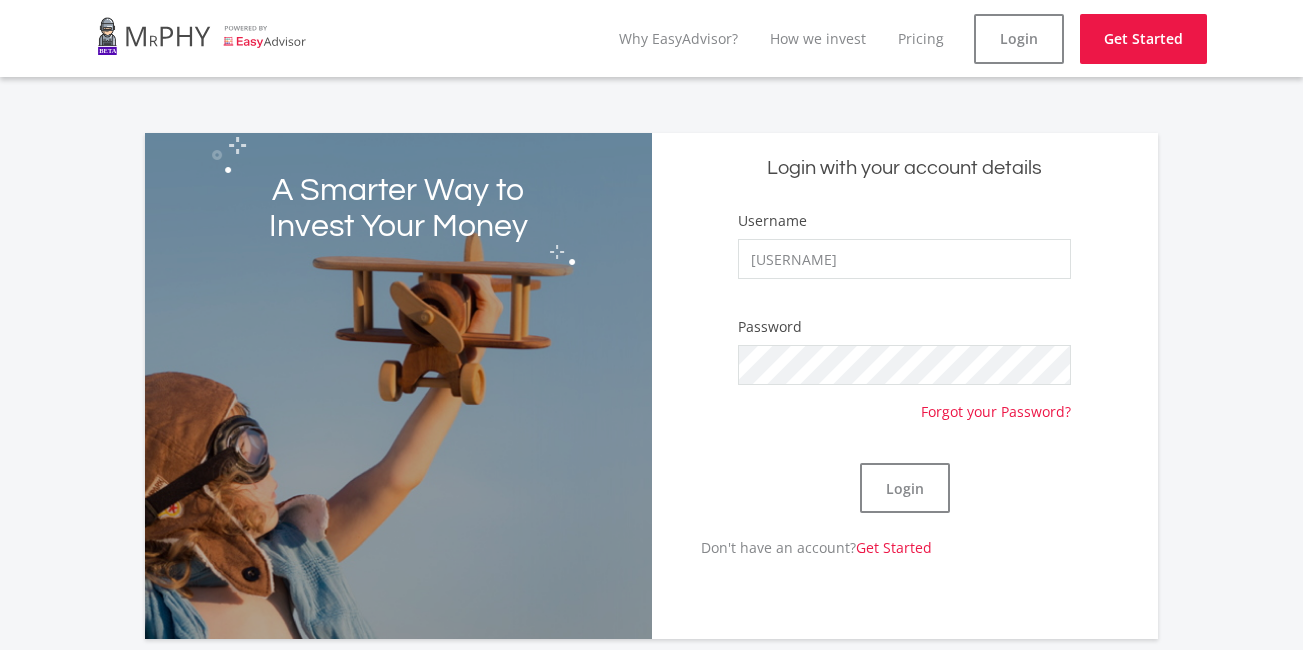 scroll, scrollTop: 0, scrollLeft: 0, axis: both 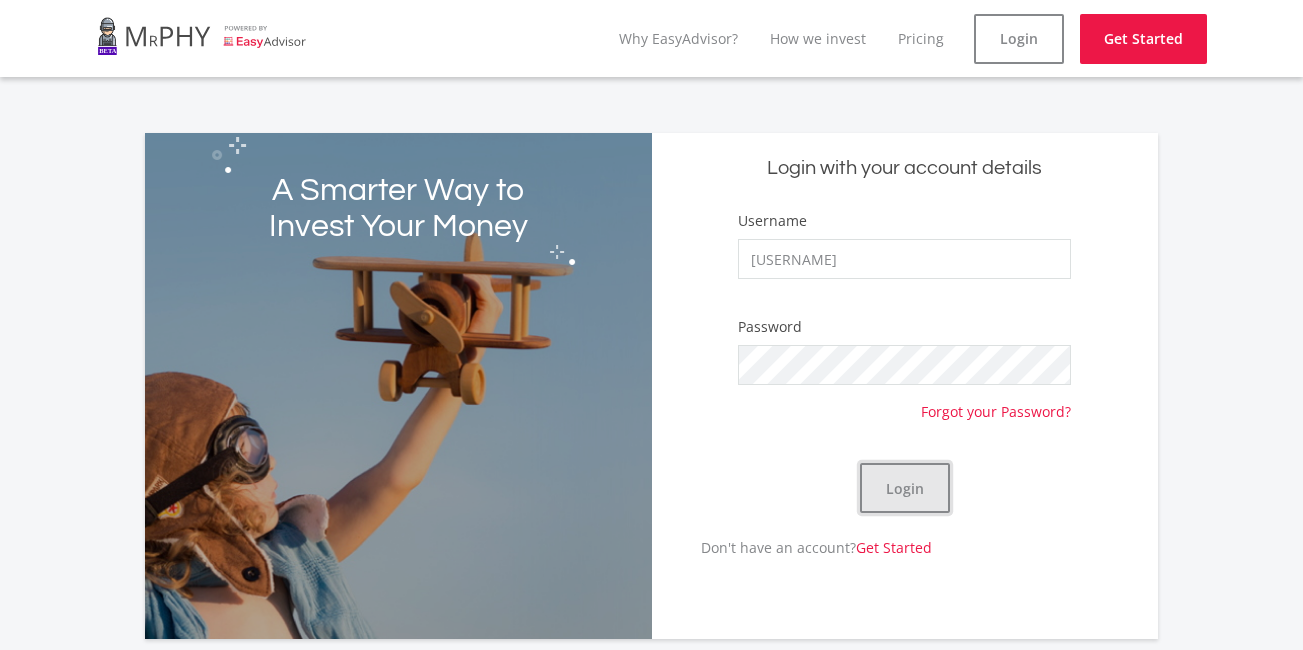 click on "Login" 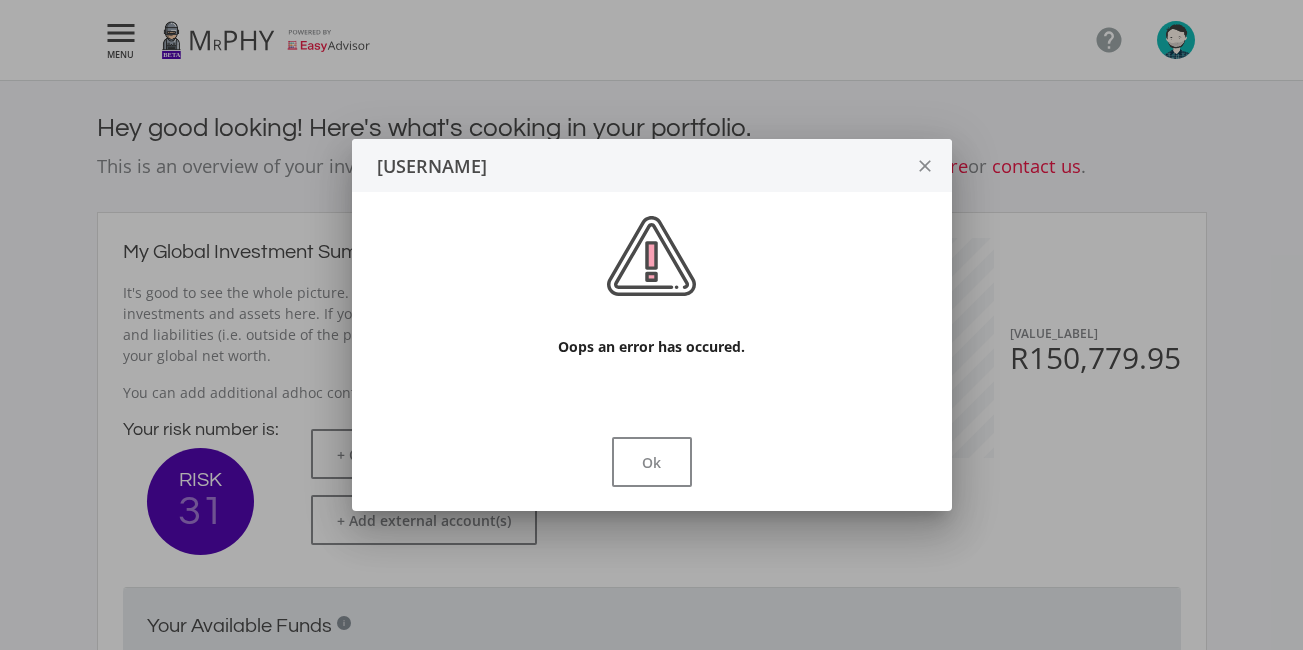 scroll, scrollTop: 999682, scrollLeft: 999451, axis: both 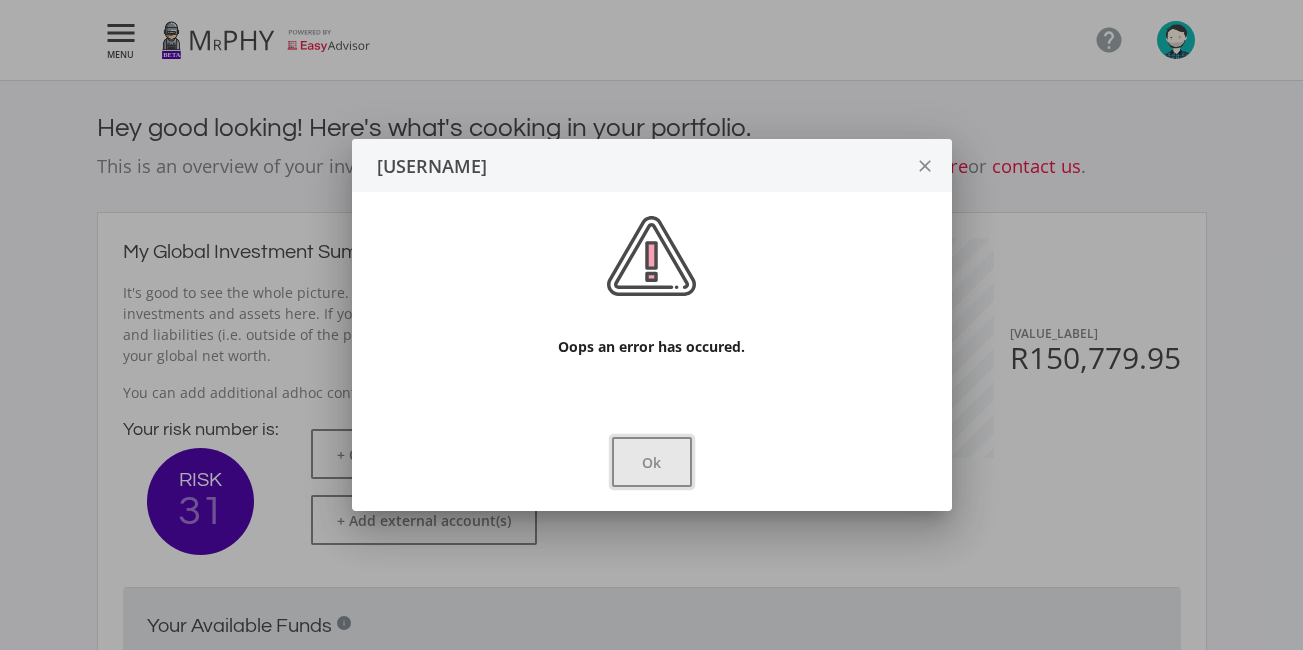 click on "Ok" at bounding box center (652, 462) 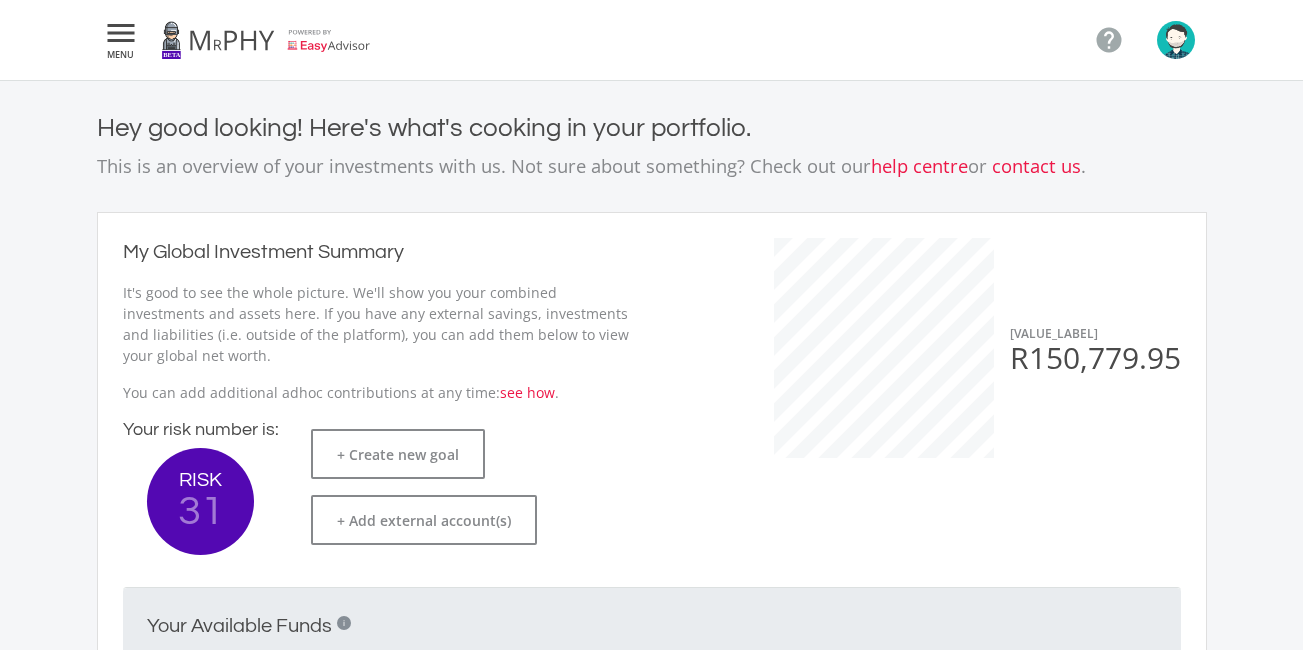 click on "YOUR NET VALUE
R150,779.95" 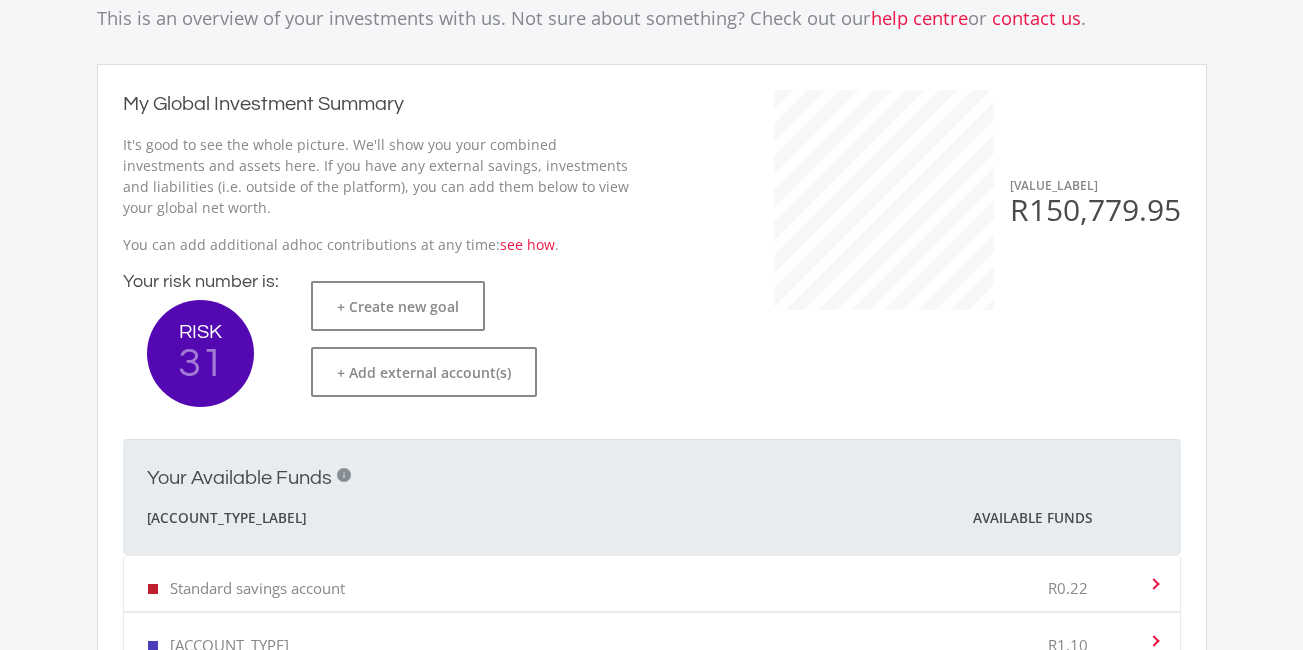 scroll, scrollTop: 119, scrollLeft: 0, axis: vertical 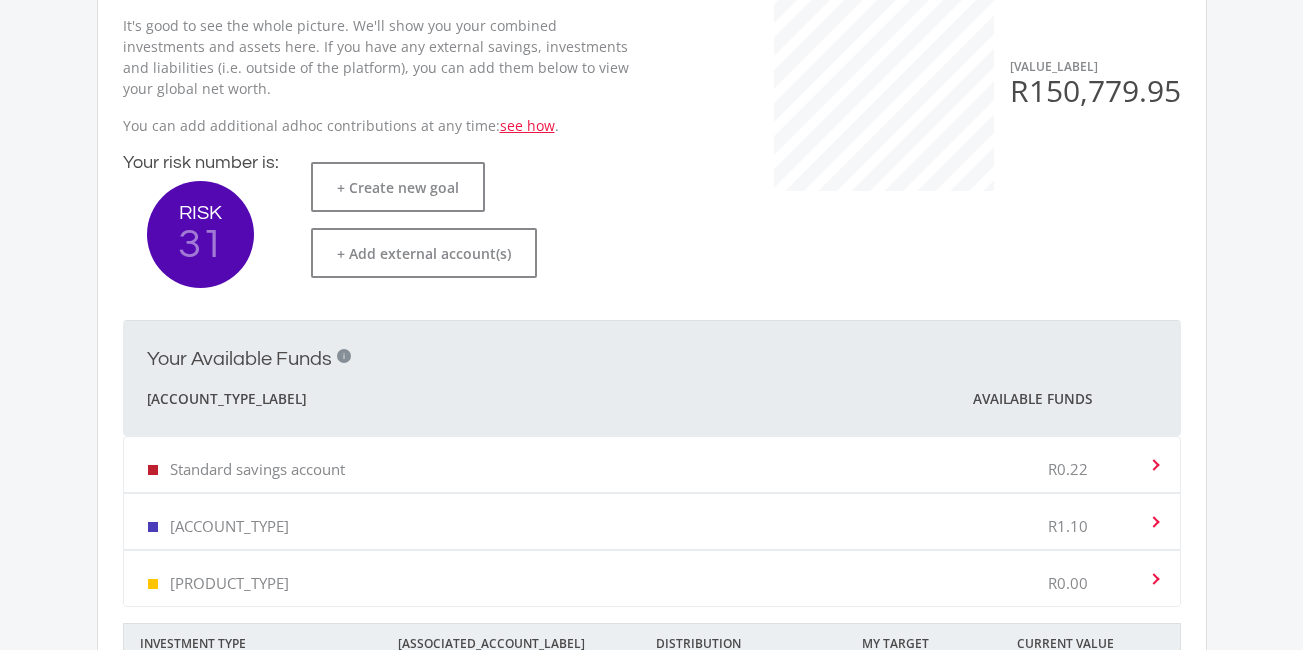 click on "see how" 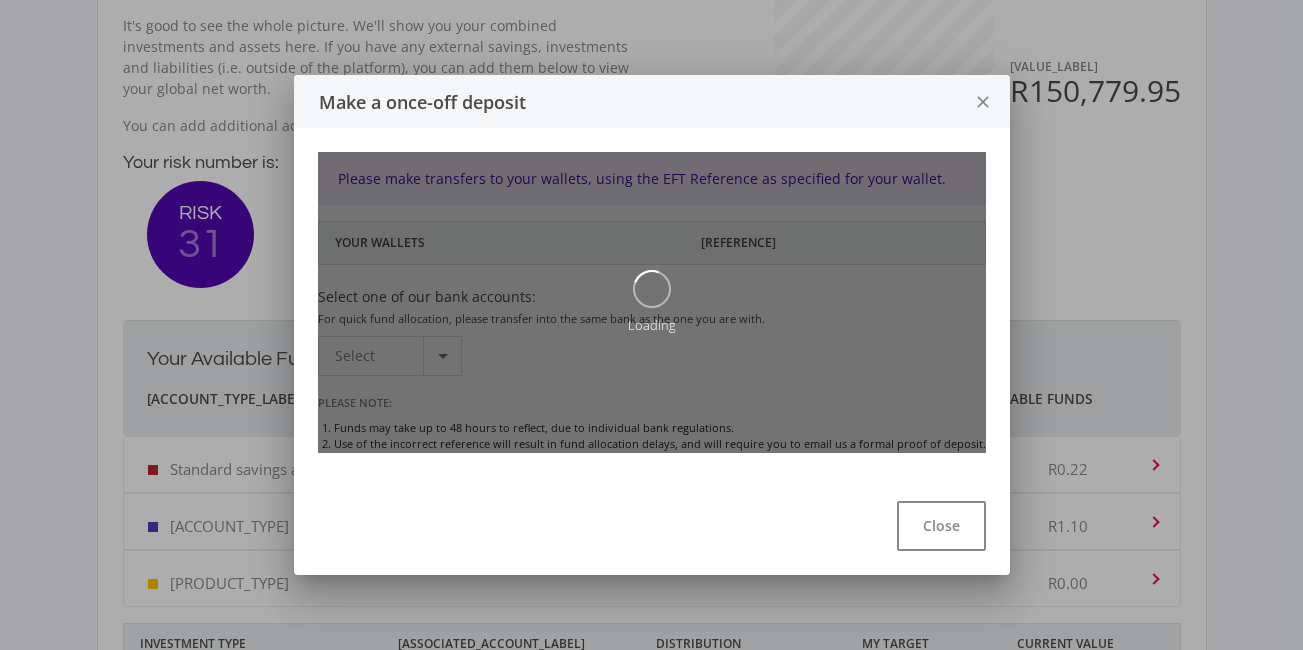 click on "Make a once-off deposit
close
Please make transfers to your wallets, using the [REFERENCE] as specified for your
wallet.
Your Wallets
[REFERENCE]
Select one of our bank accounts:
For quick fund allocation, please transfer into the same bank as the one you are with.
Select
PLEASE NOTE:
Funds may take up to 48 hours to reflect, due to individual bank regulations." at bounding box center (652, 325) 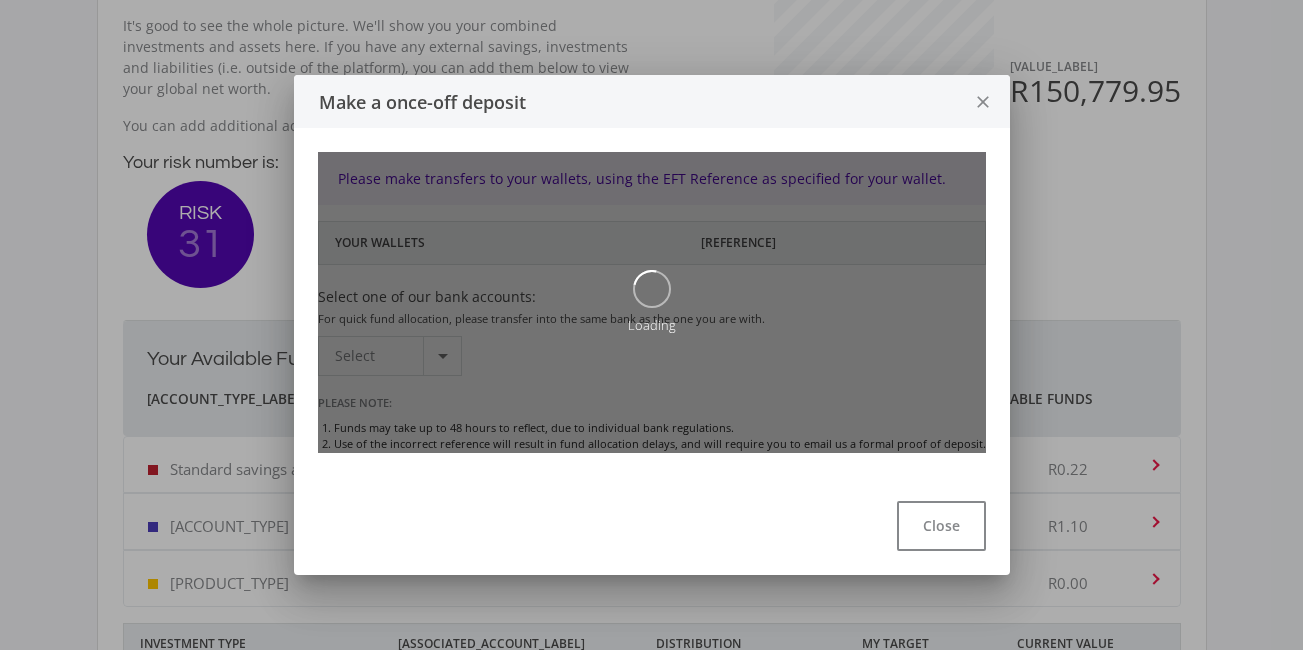 scroll, scrollTop: 0, scrollLeft: 0, axis: both 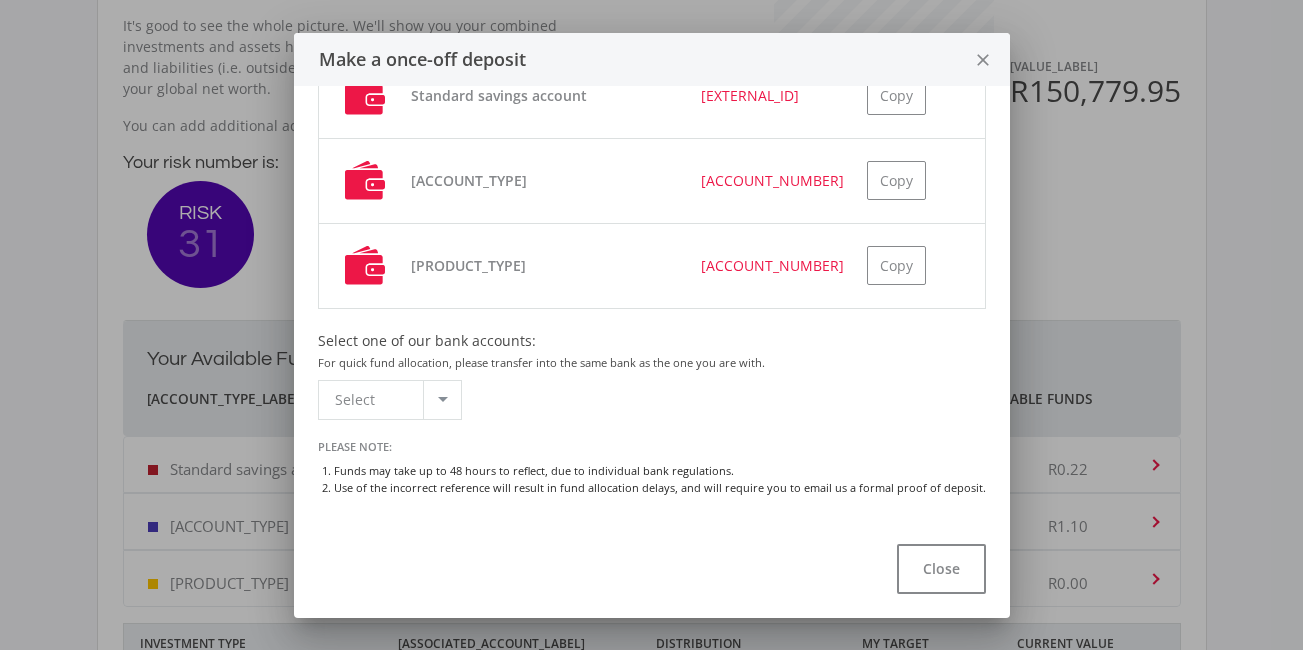 click at bounding box center [442, 400] 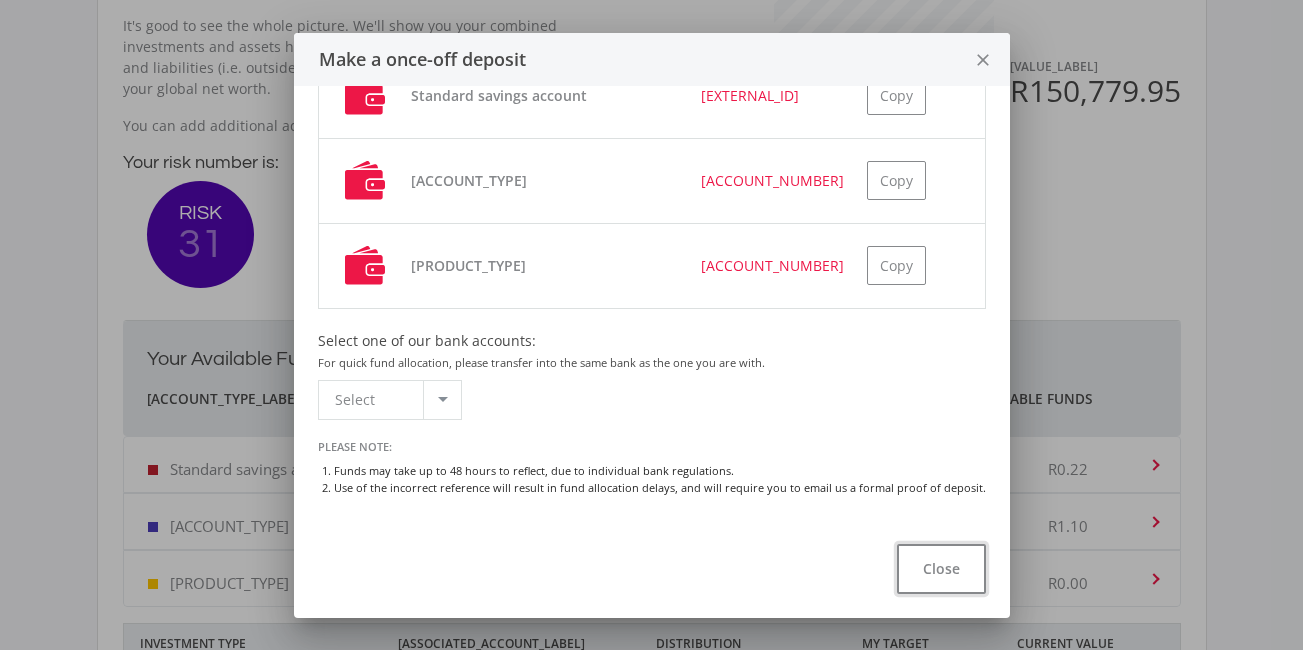 type 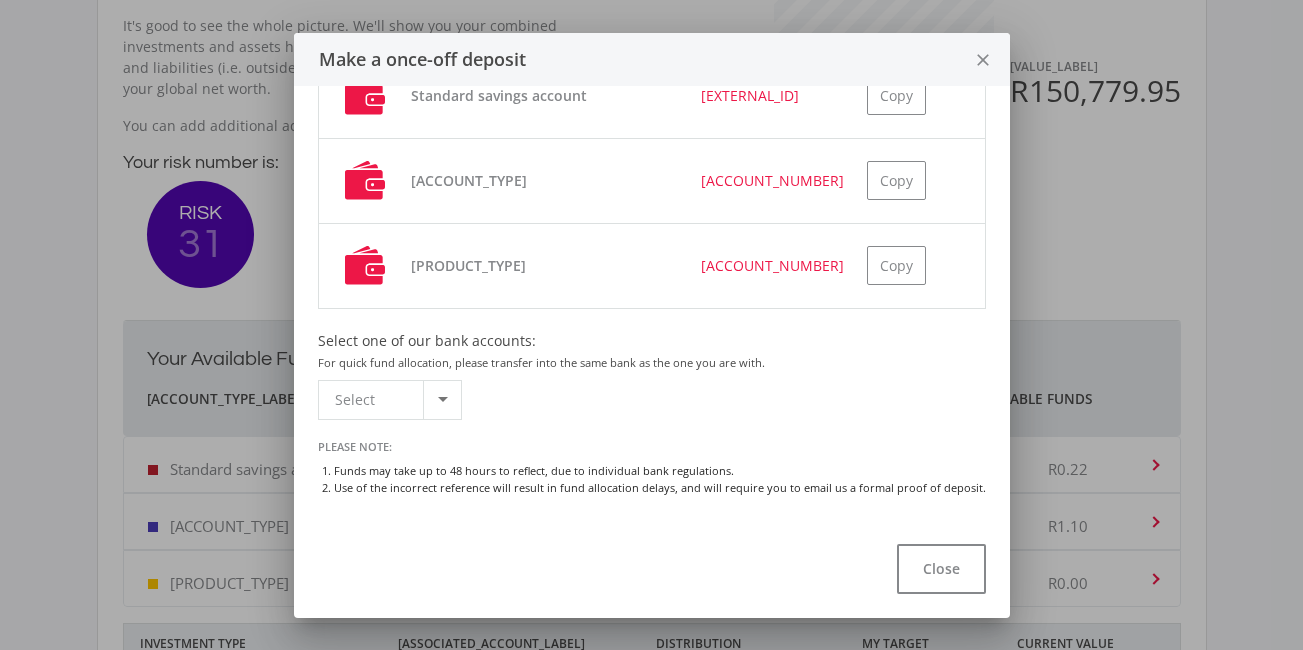 type 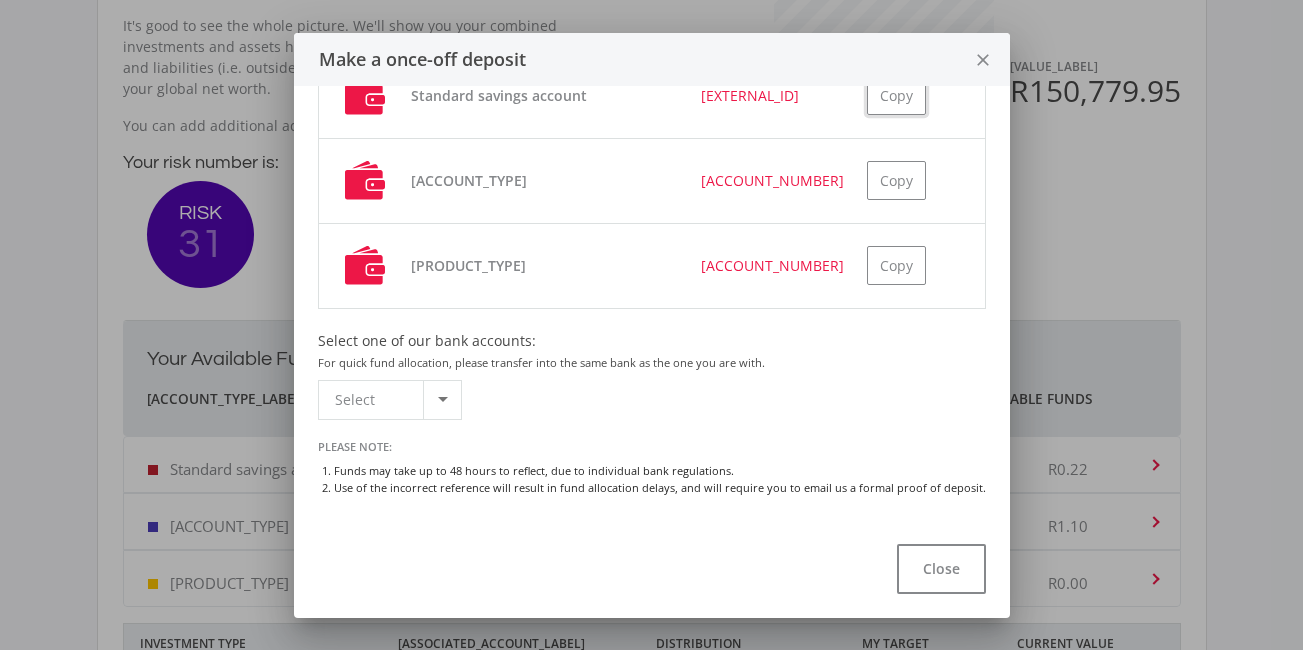scroll, scrollTop: 159, scrollLeft: 0, axis: vertical 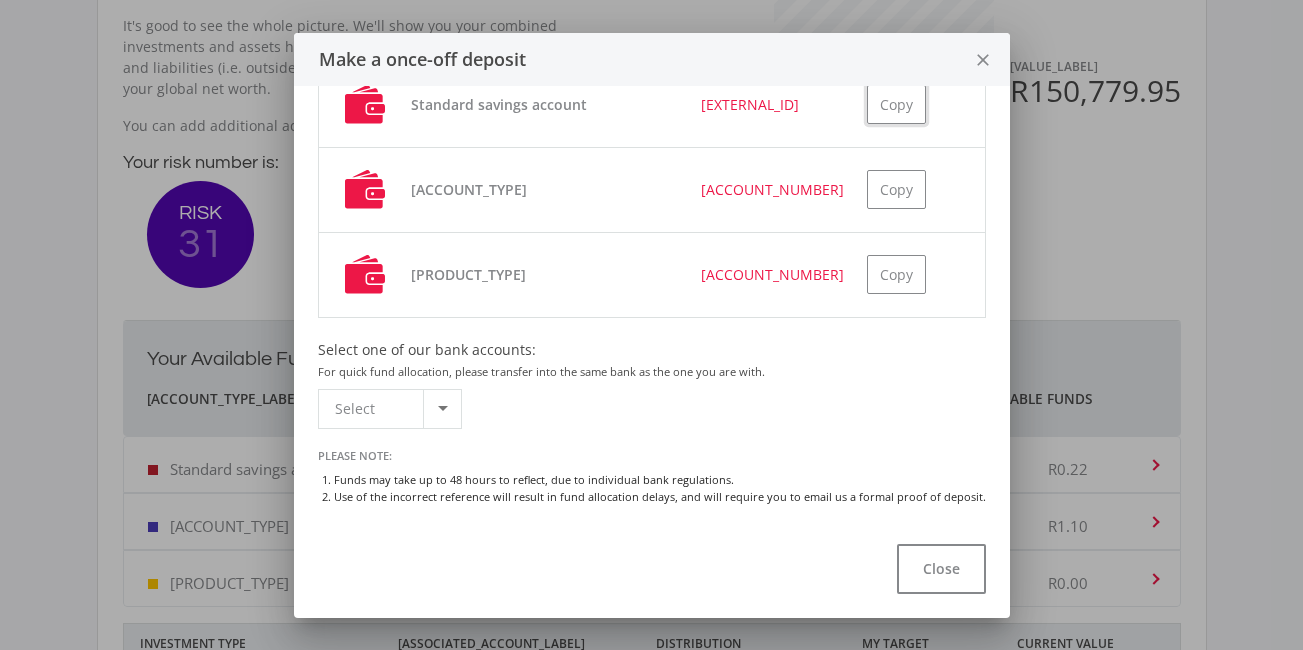 type 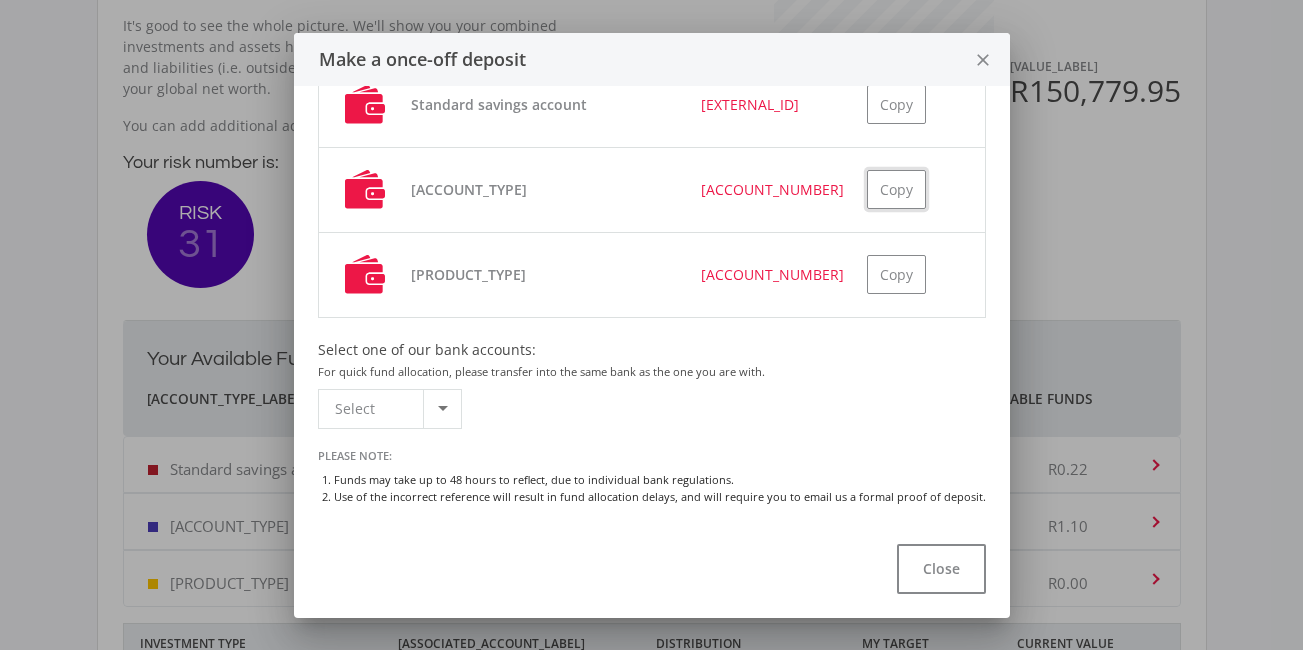type 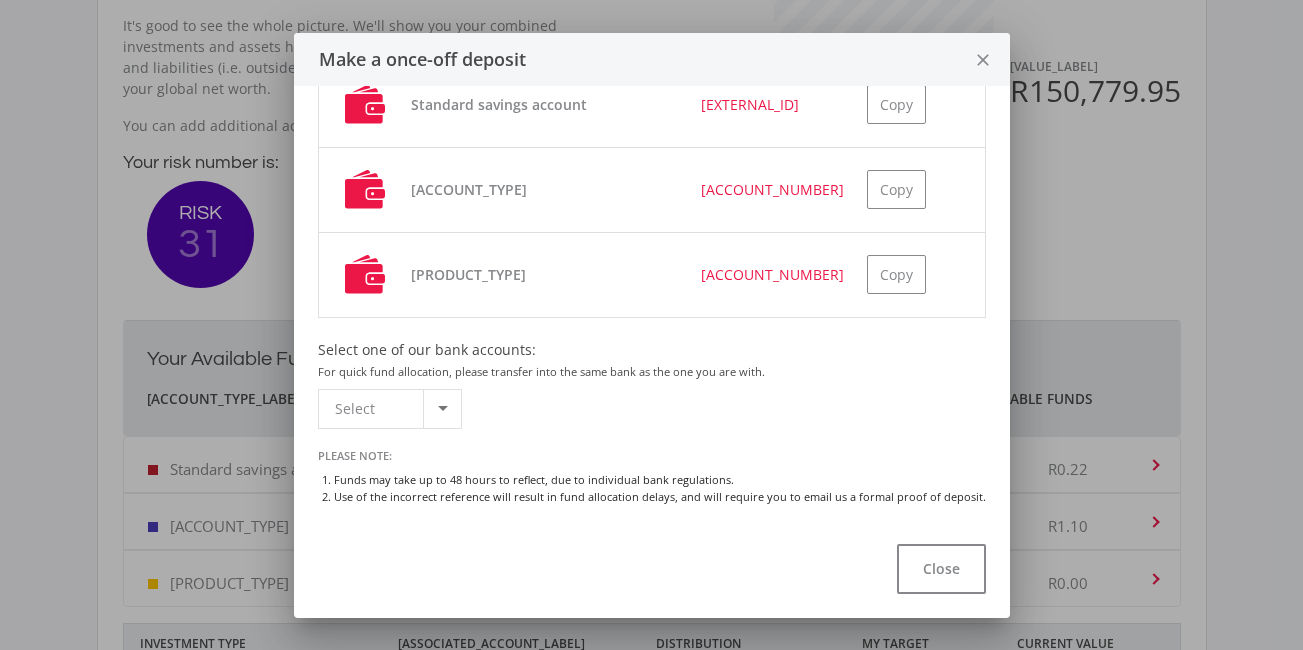 click at bounding box center [442, 409] 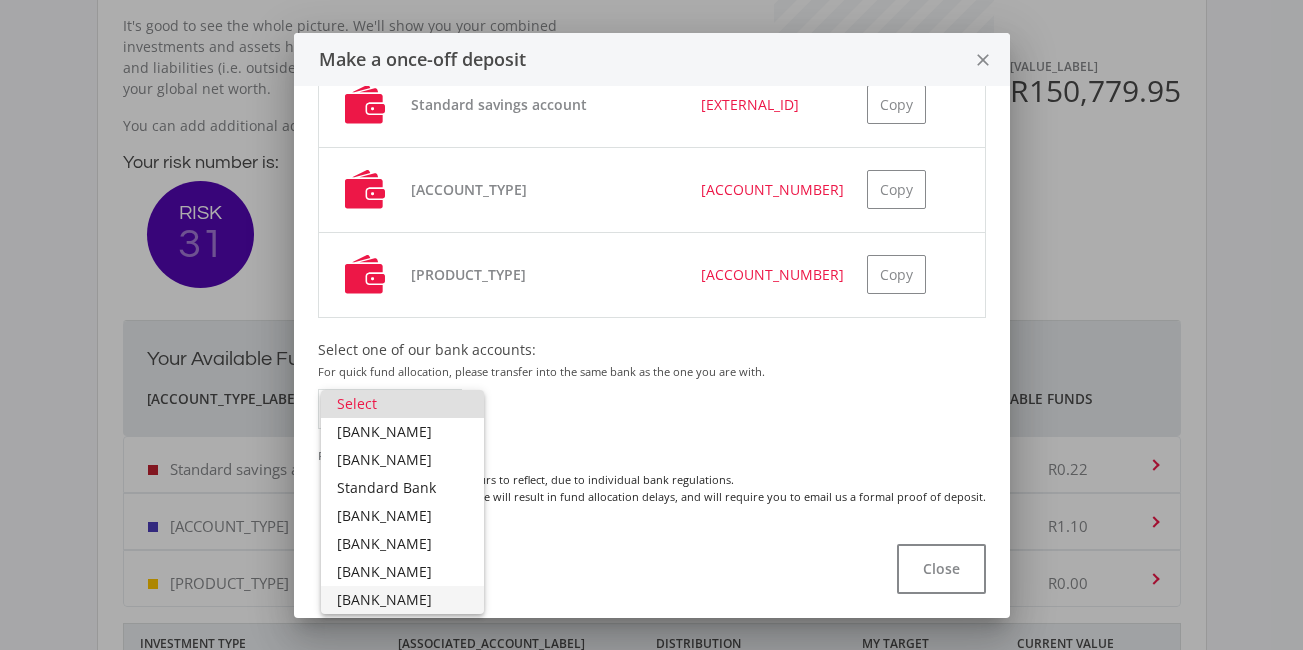 click on "[BANK_NAME]" at bounding box center (402, 600) 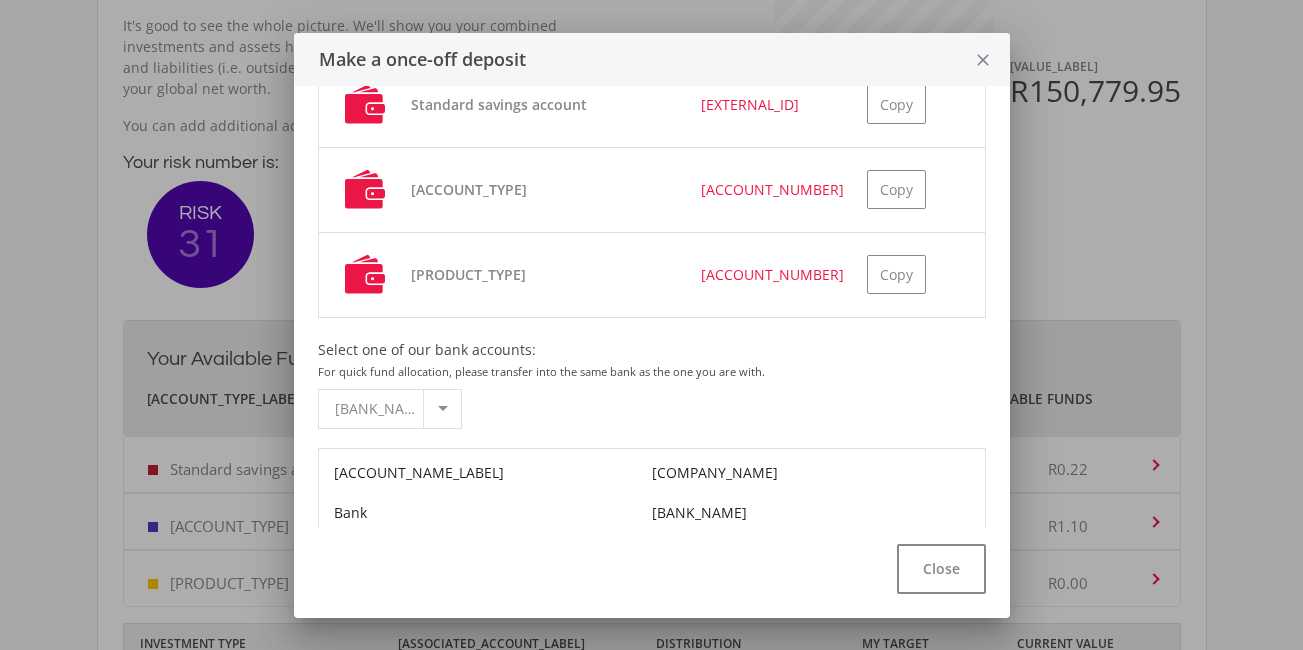 click at bounding box center (442, 409) 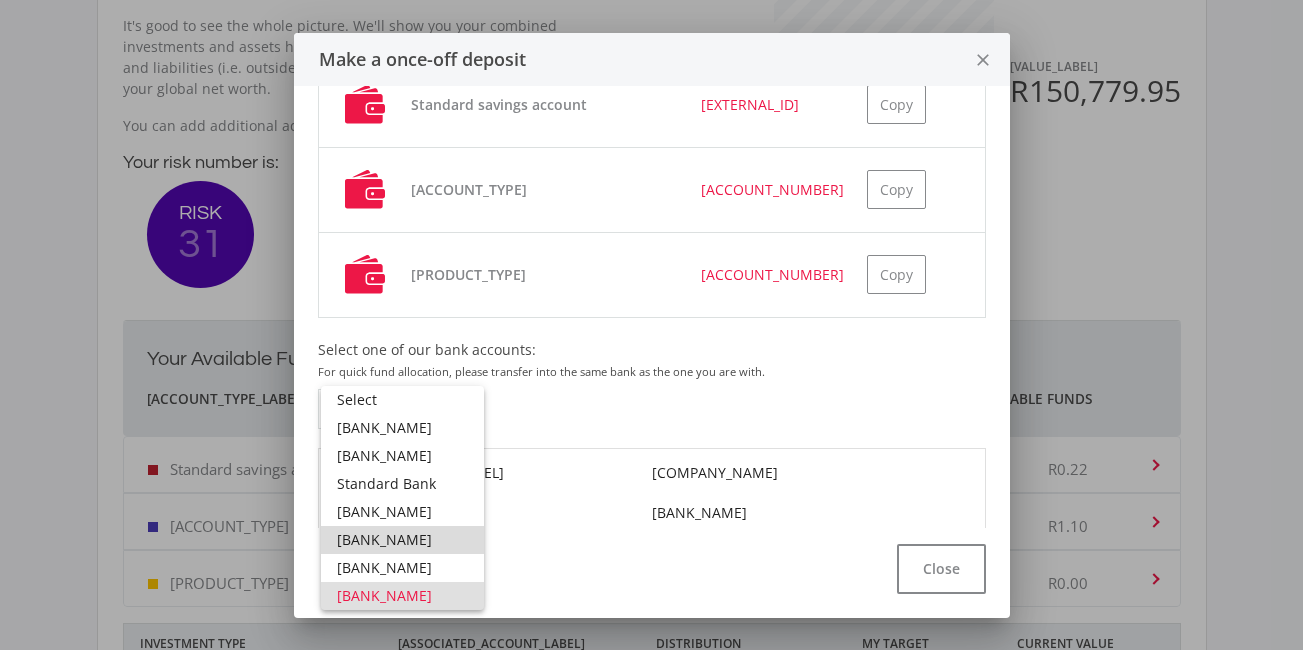 click on "[BANK_NAME]" at bounding box center [402, 540] 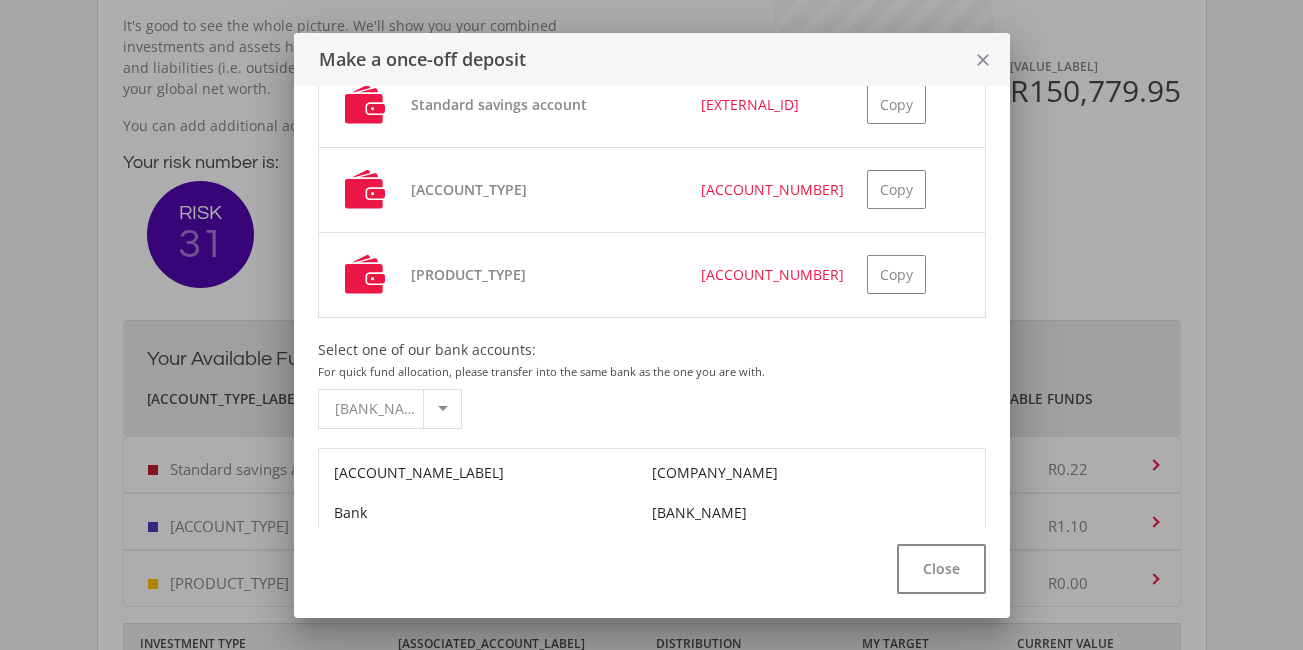 click at bounding box center [442, 409] 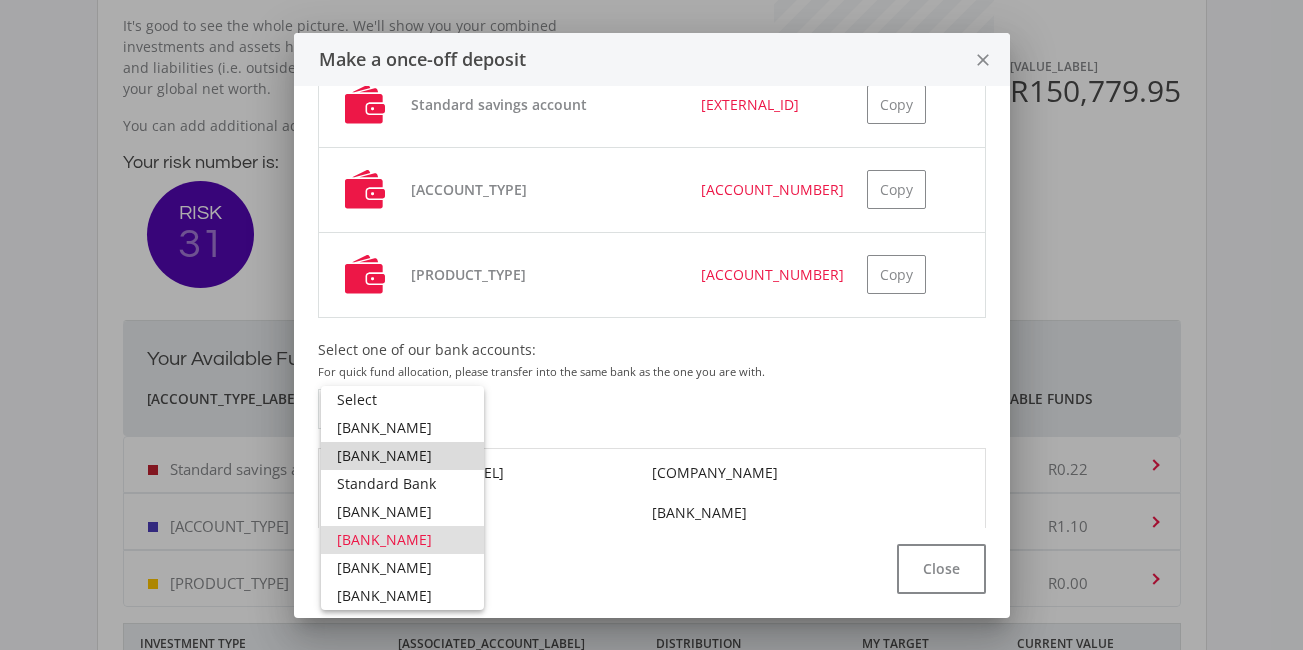click on "[BANK_NAME]" at bounding box center [402, 456] 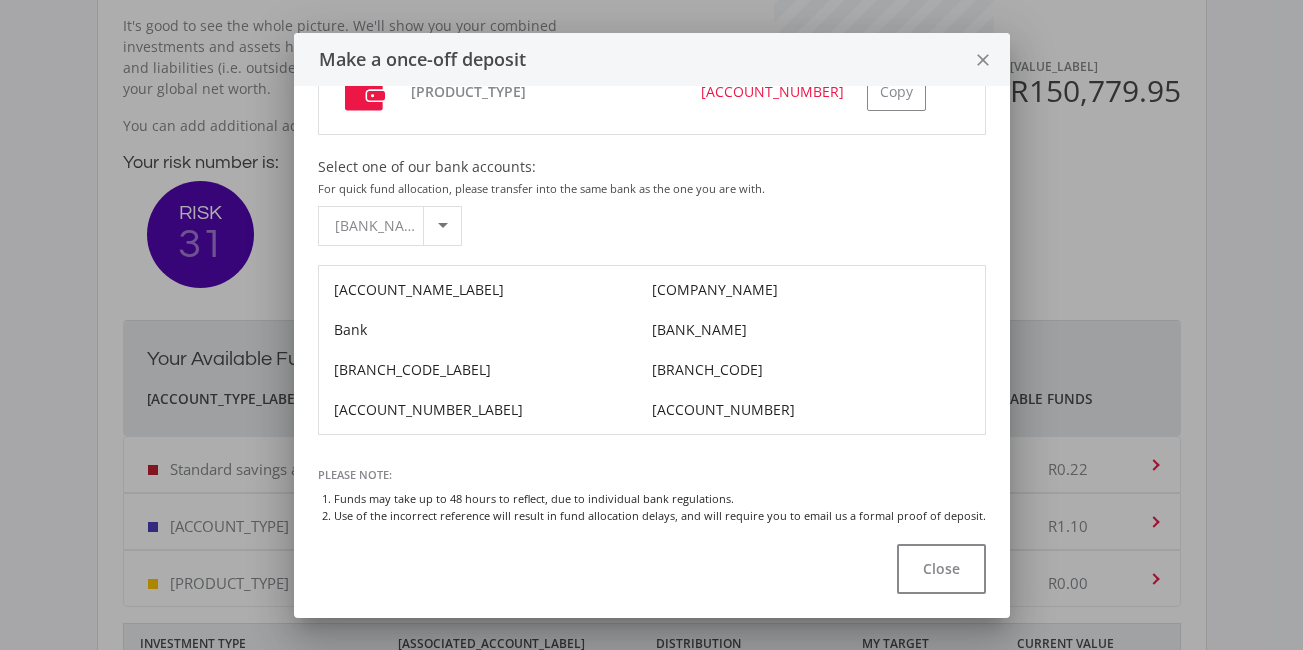 scroll, scrollTop: 370, scrollLeft: 0, axis: vertical 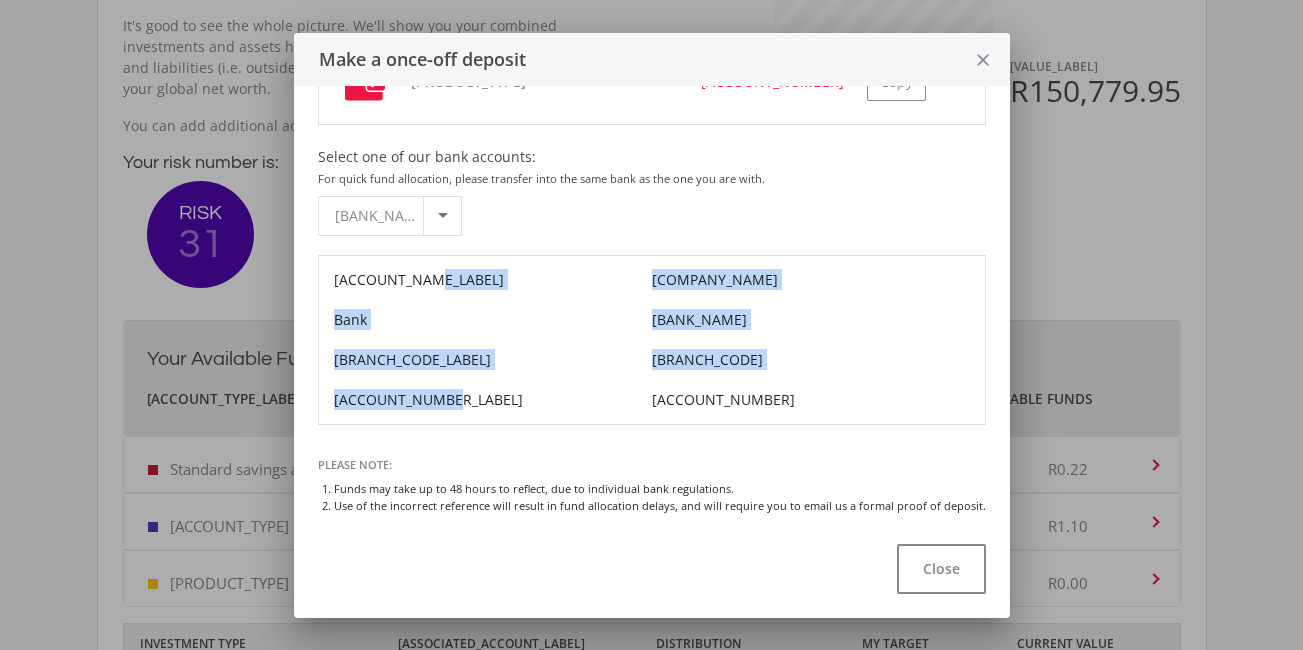 drag, startPoint x: 623, startPoint y: 280, endPoint x: 634, endPoint y: 387, distance: 107.563934 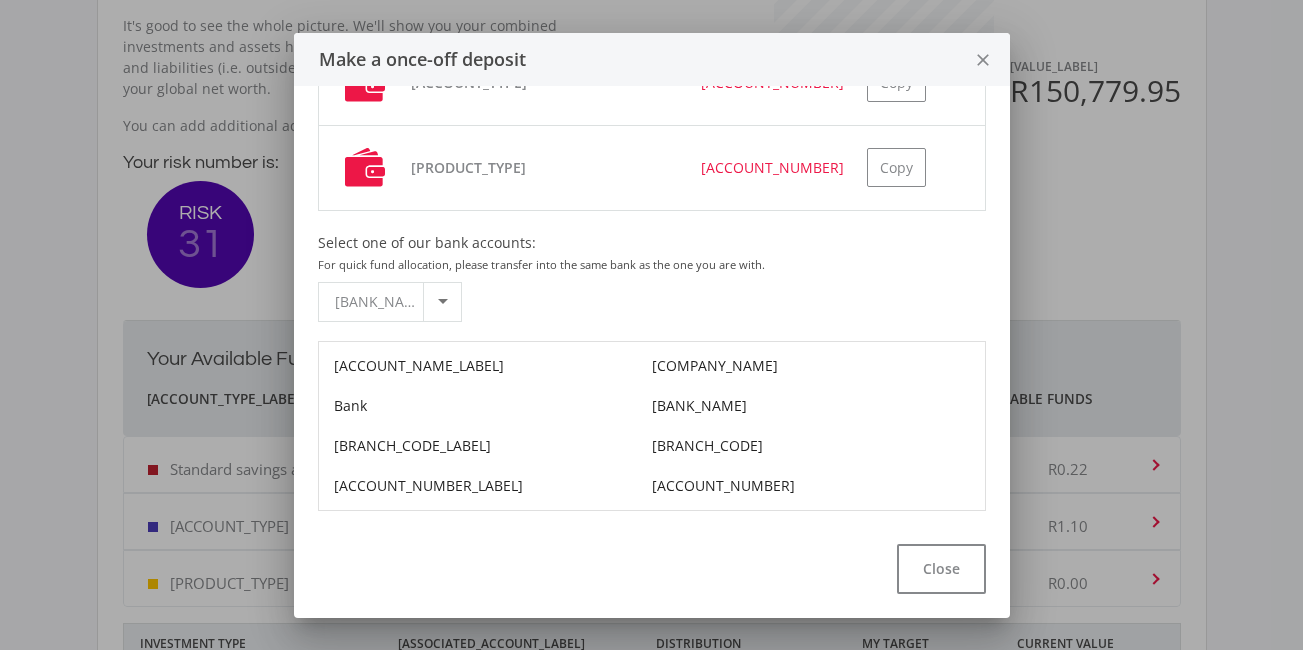scroll, scrollTop: 284, scrollLeft: 0, axis: vertical 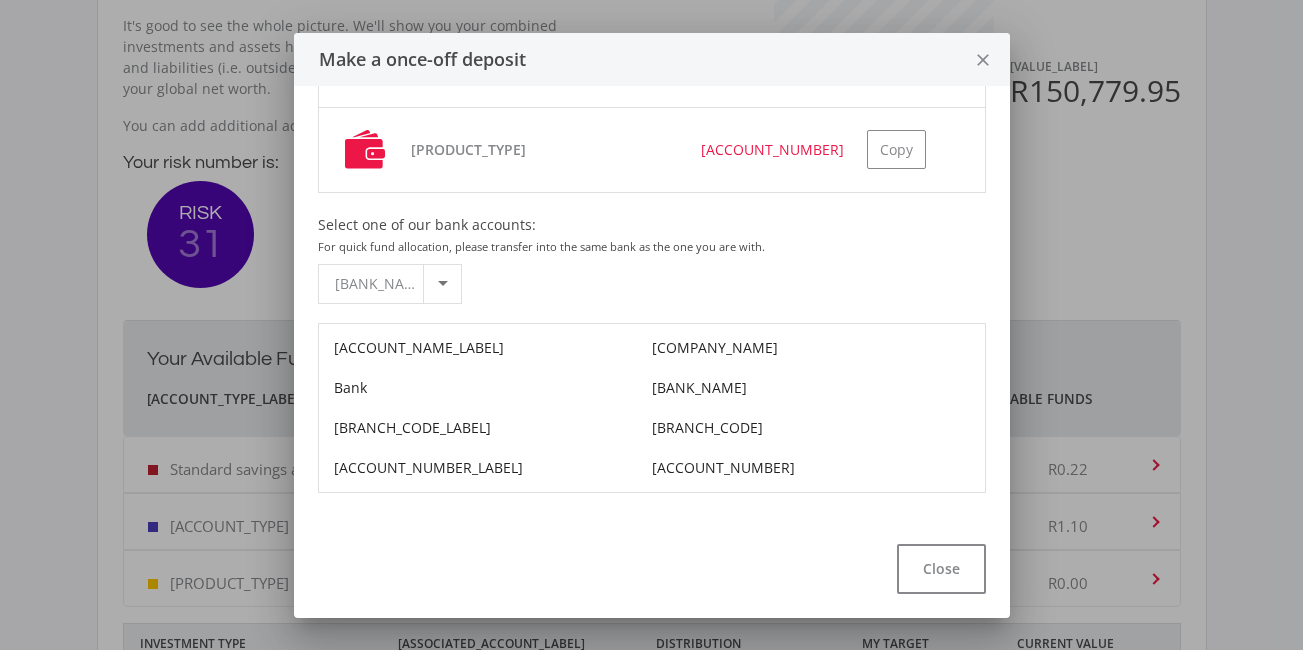 click at bounding box center (442, 284) 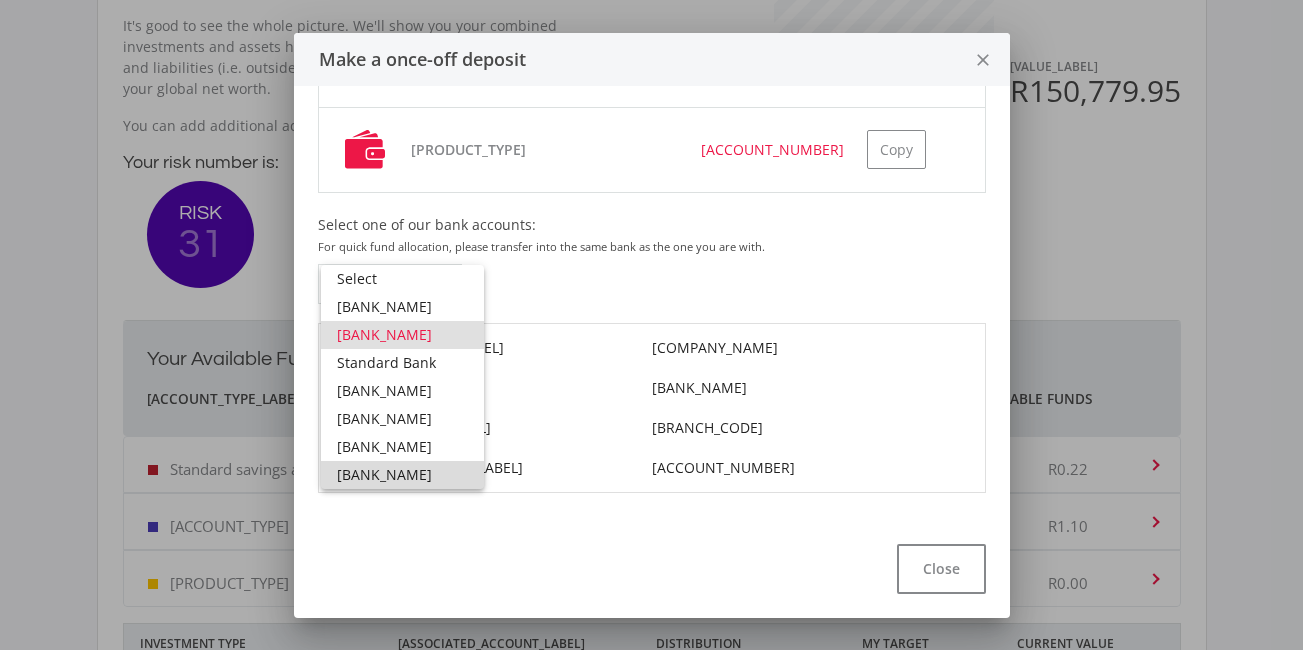 click on "[BANK_NAME]" at bounding box center (402, 475) 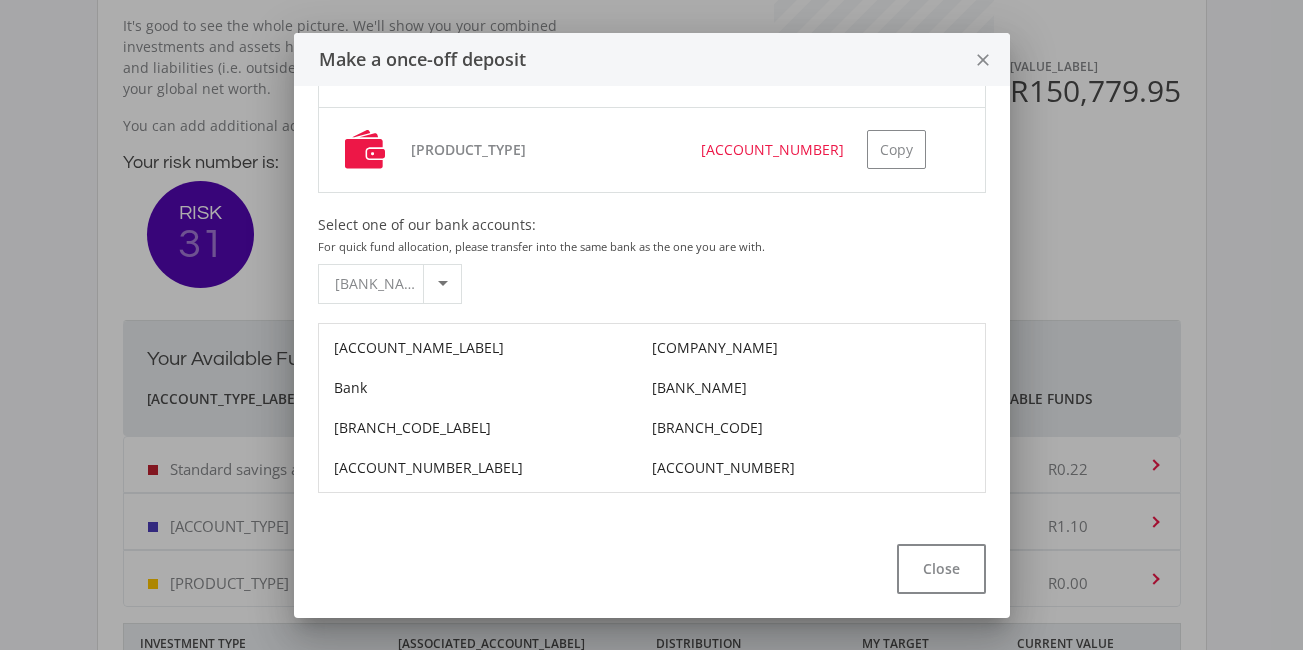 drag, startPoint x: 633, startPoint y: 331, endPoint x: 666, endPoint y: 360, distance: 43.931767 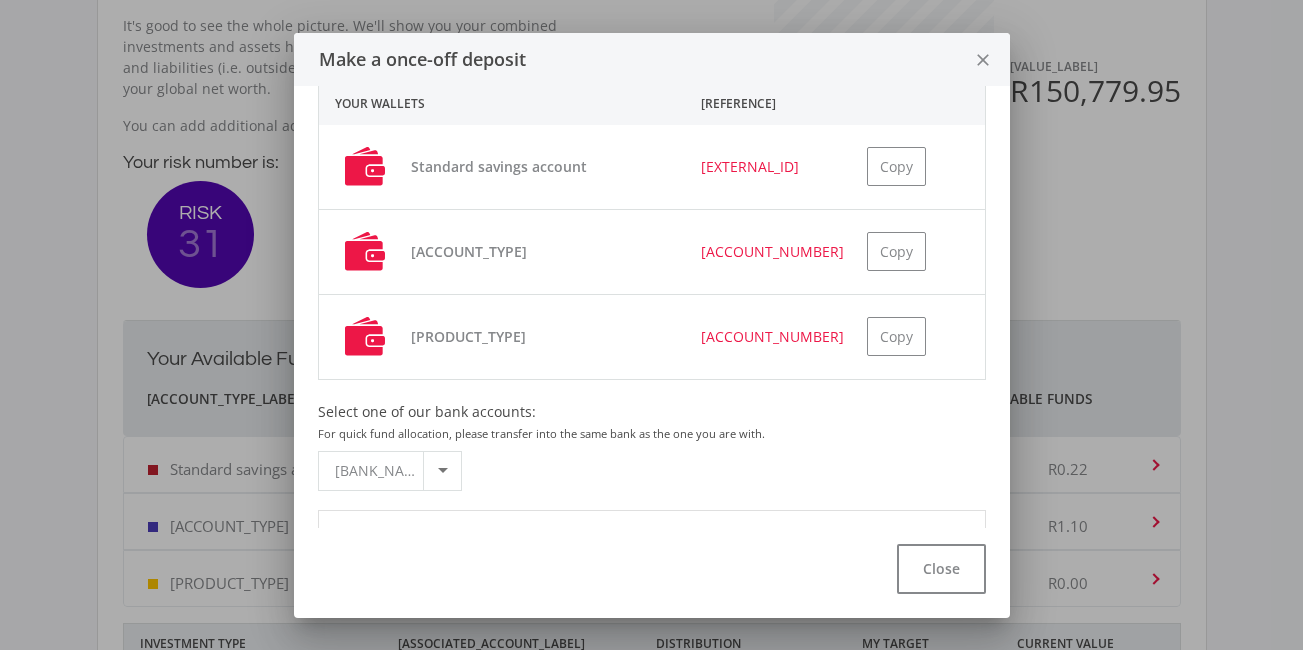scroll, scrollTop: 93, scrollLeft: 0, axis: vertical 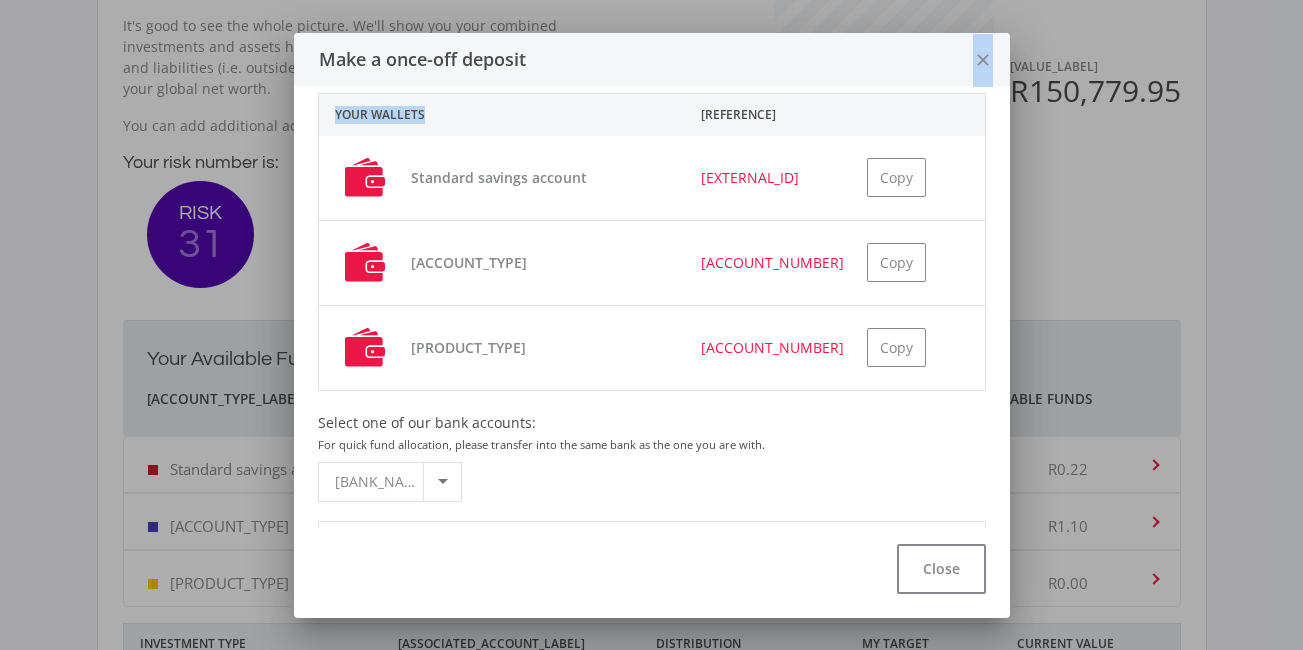 drag, startPoint x: 794, startPoint y: 50, endPoint x: 718, endPoint y: 150, distance: 125.60255 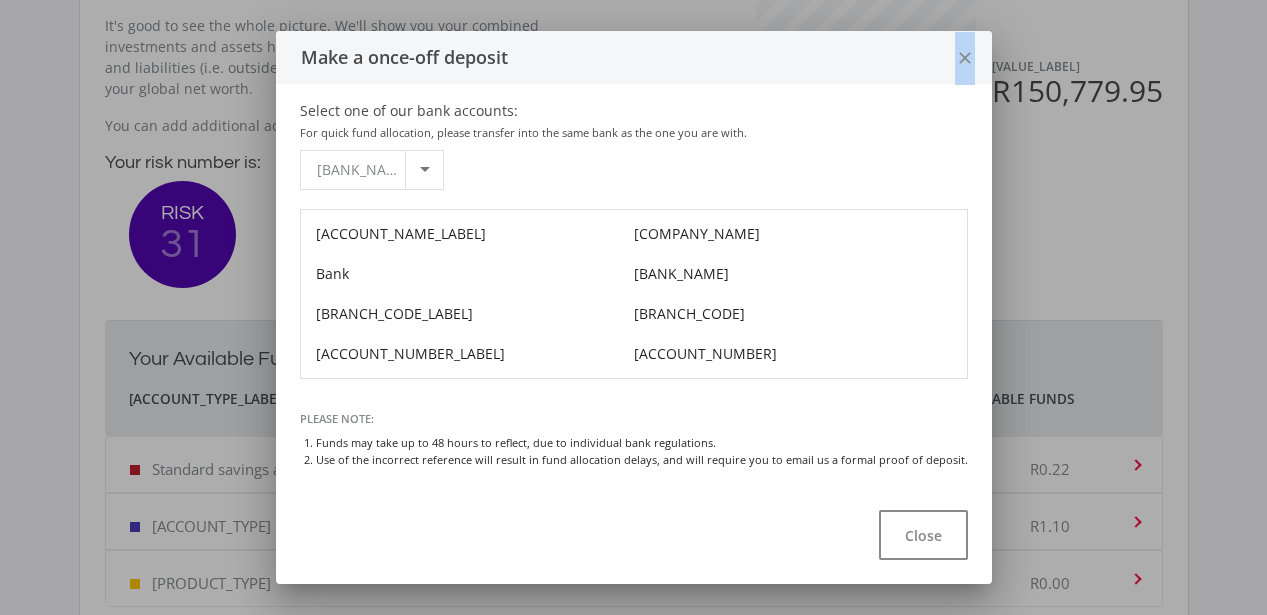scroll, scrollTop: 404, scrollLeft: 0, axis: vertical 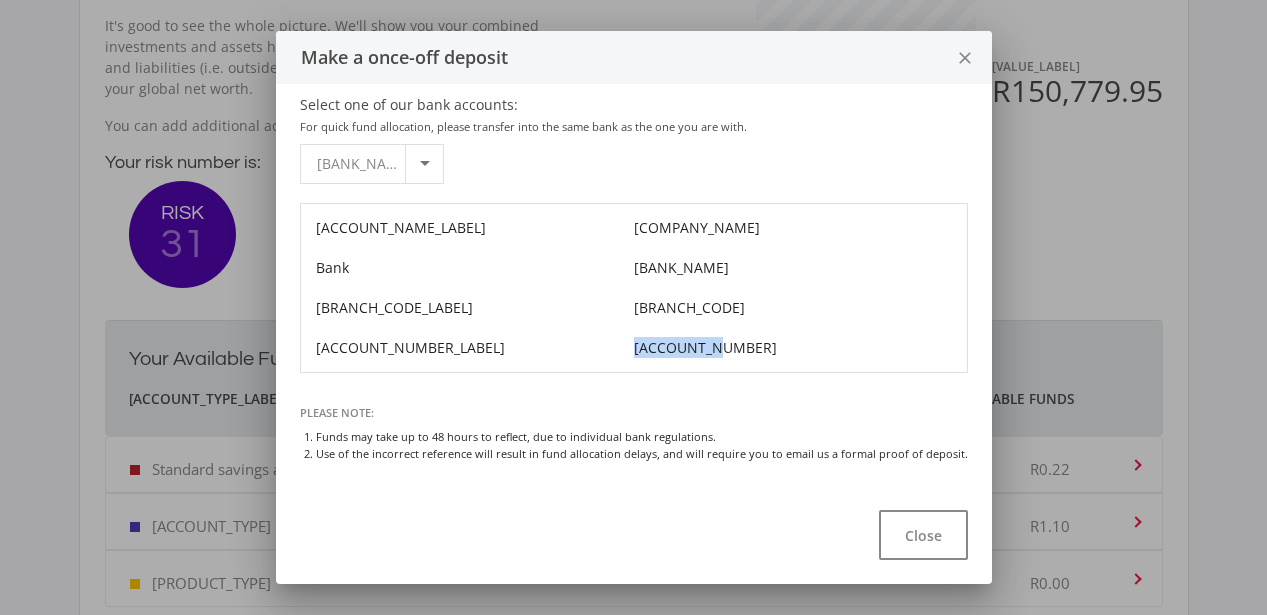 drag, startPoint x: 711, startPoint y: 345, endPoint x: 628, endPoint y: 345, distance: 83 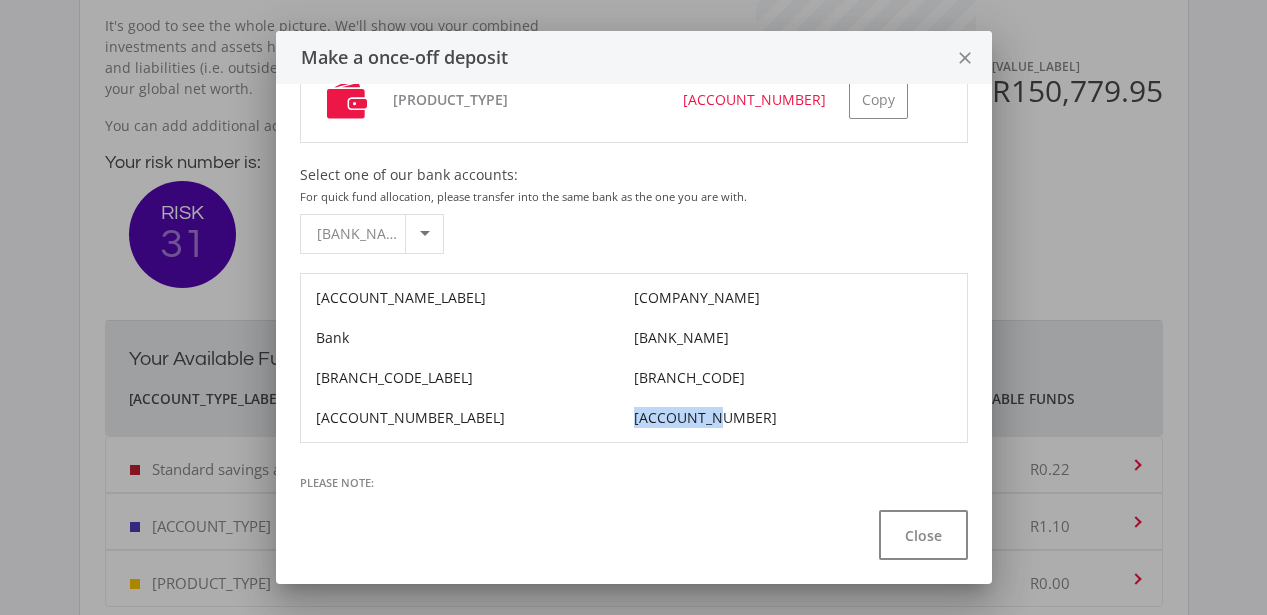 drag, startPoint x: 650, startPoint y: 316, endPoint x: 627, endPoint y: 288, distance: 36.23534 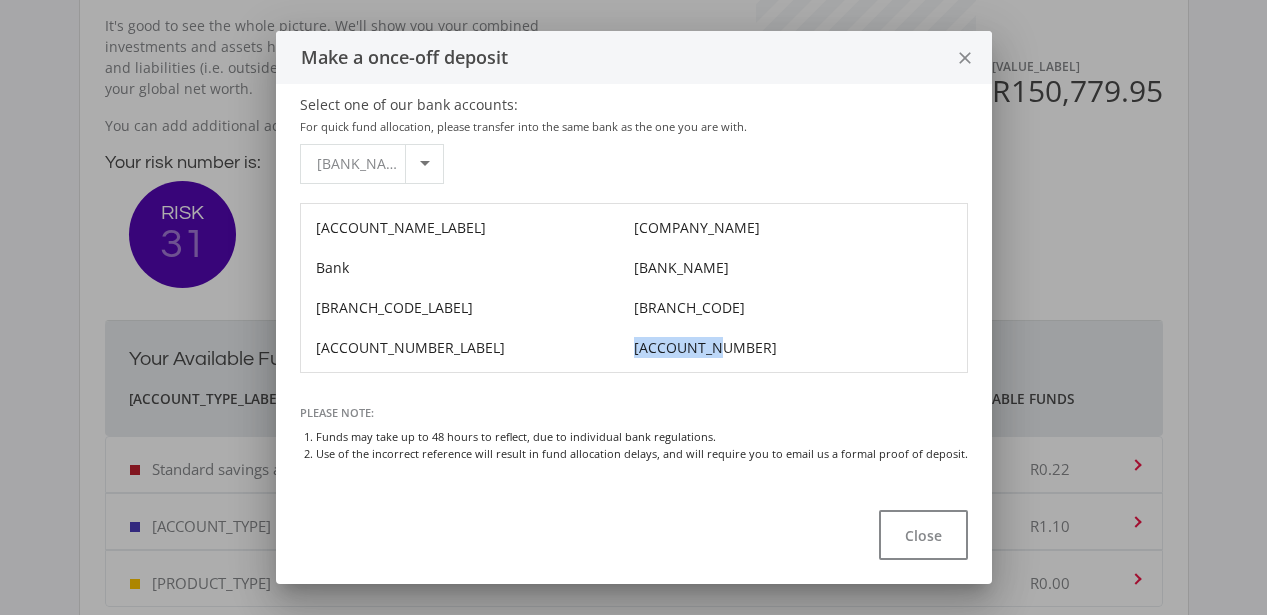 scroll, scrollTop: 0, scrollLeft: 0, axis: both 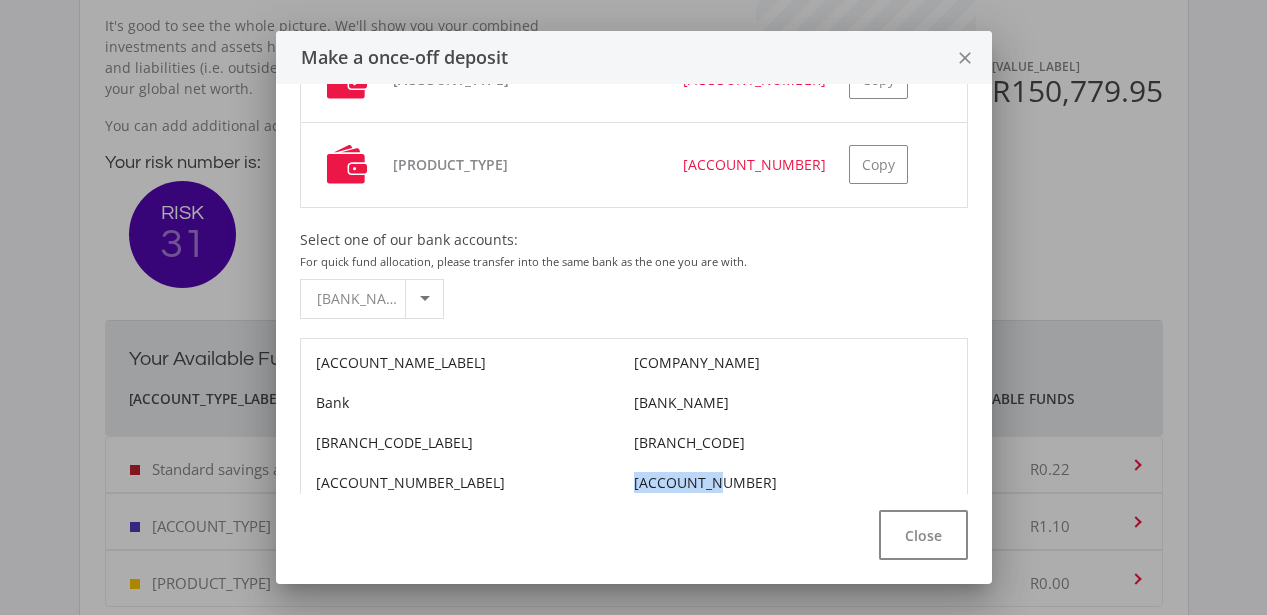 click on "close" at bounding box center (965, 58) 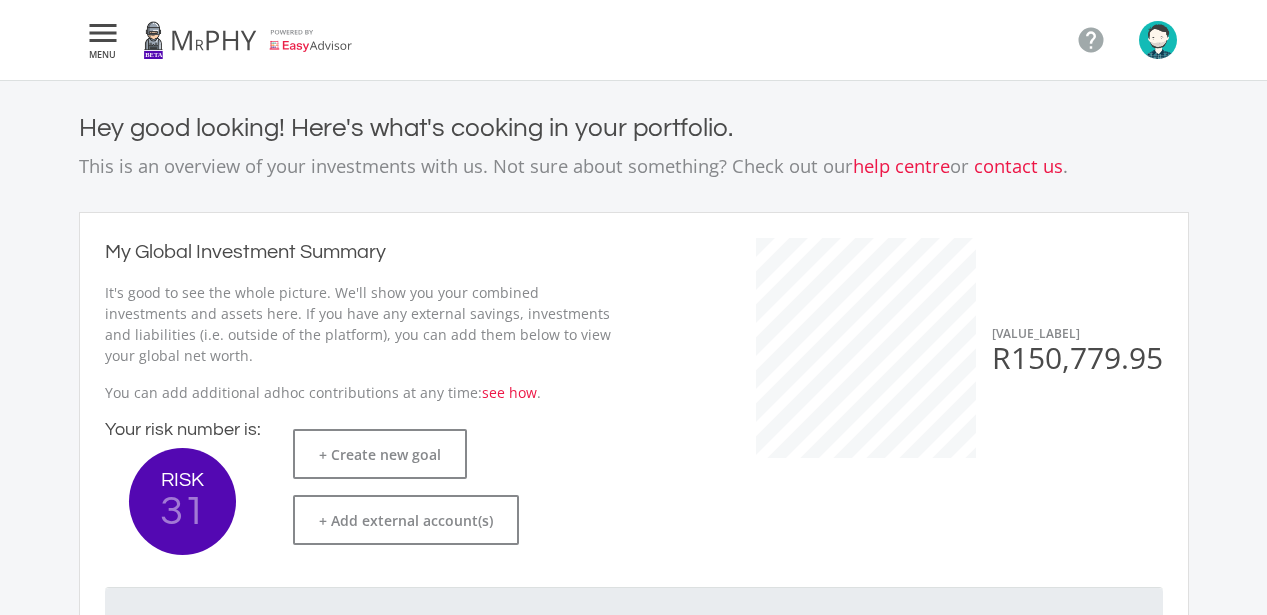 scroll, scrollTop: 267, scrollLeft: 0, axis: vertical 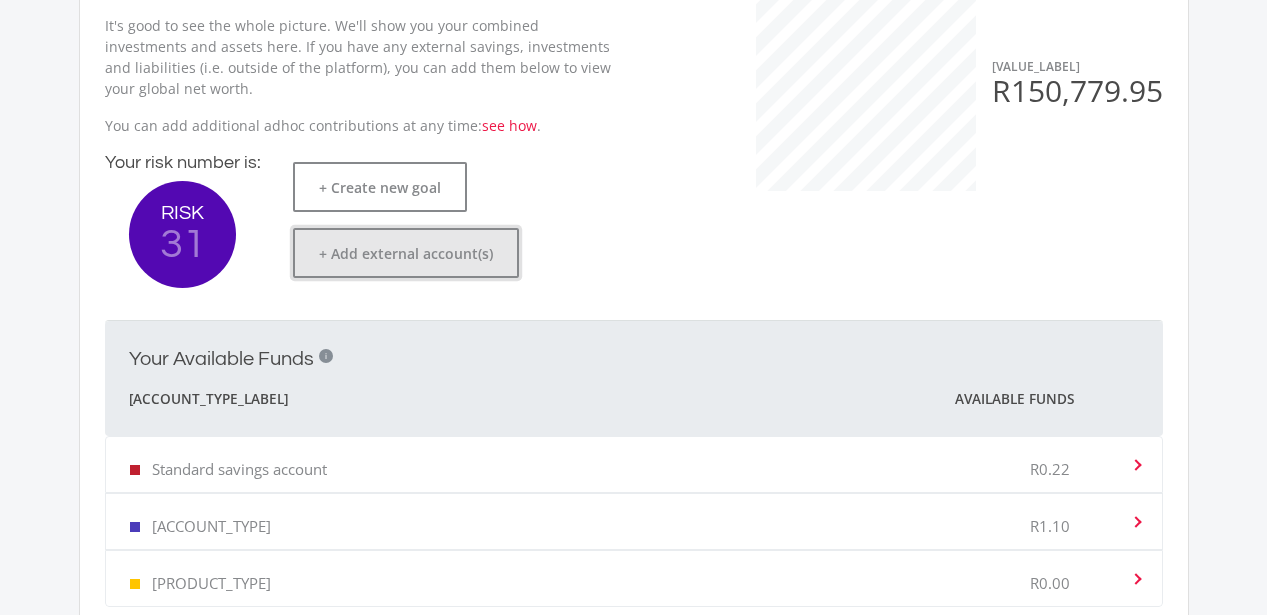 click on "+ Add external account(s)" 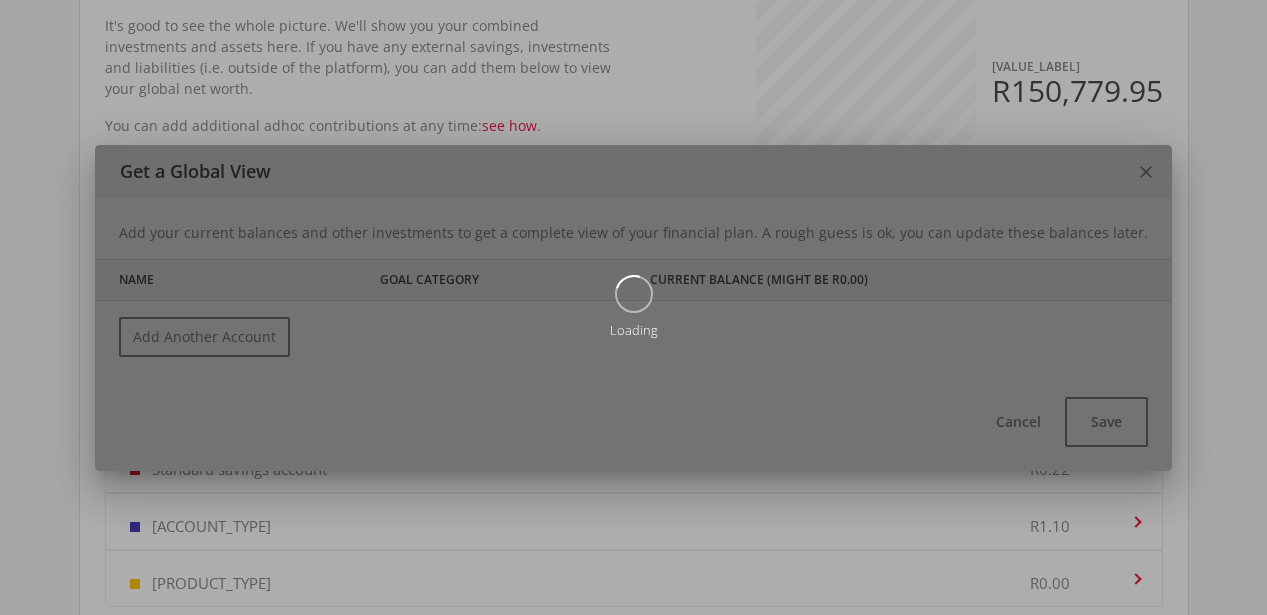 scroll, scrollTop: 0, scrollLeft: 0, axis: both 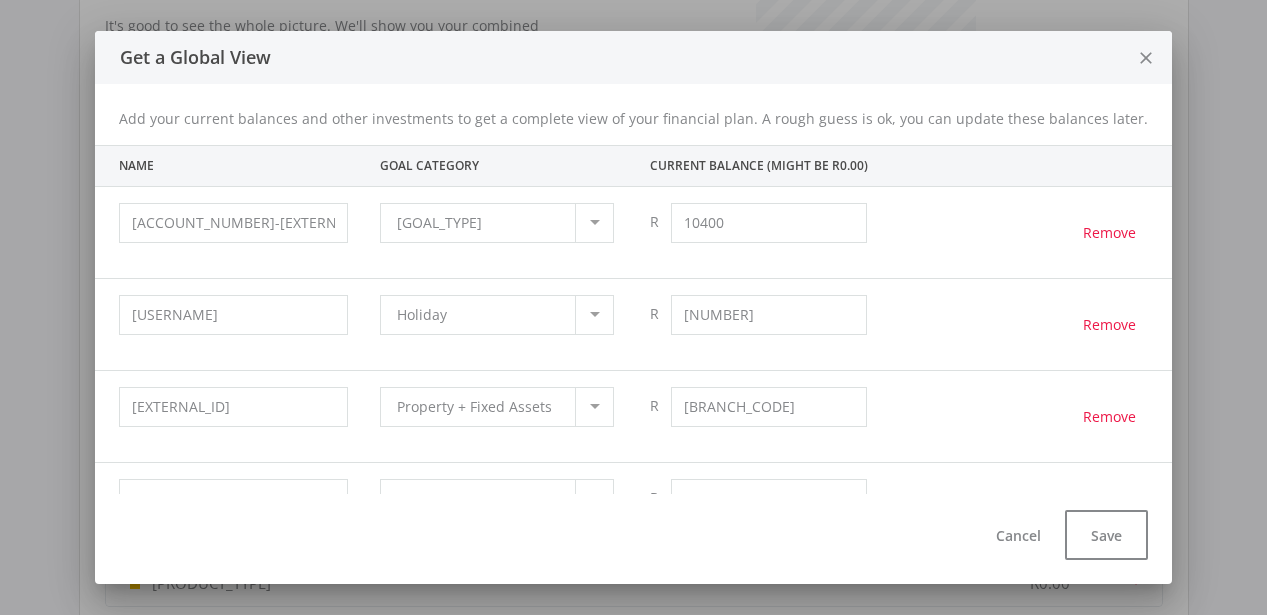 type on "10,400.00" 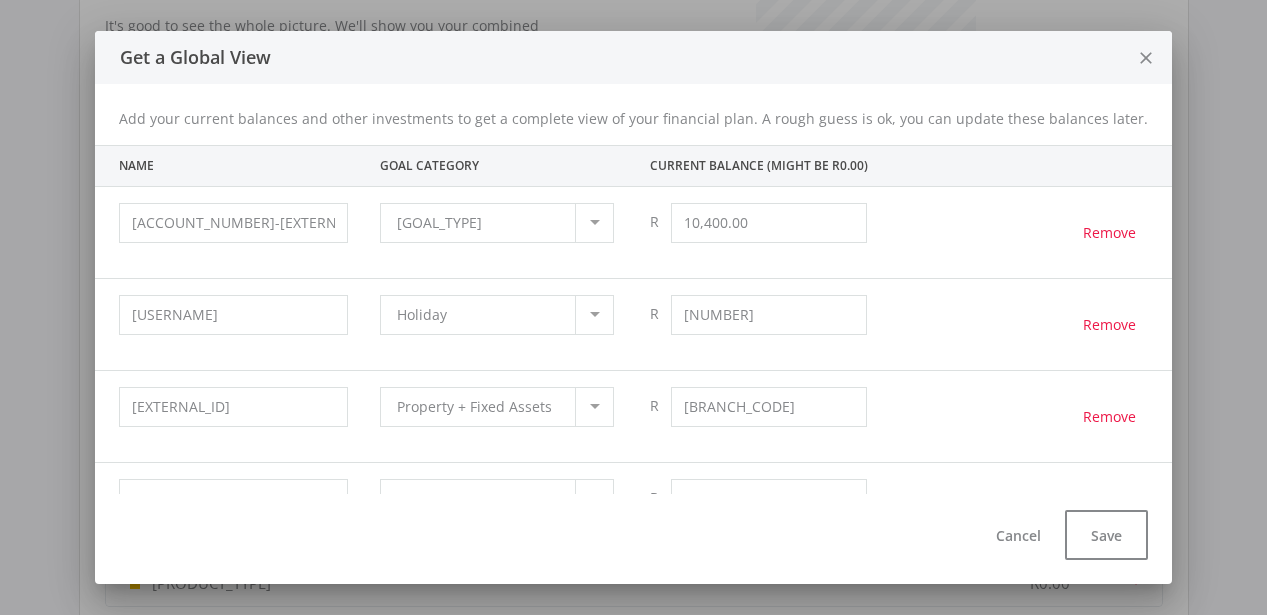 type on "50,000.00" 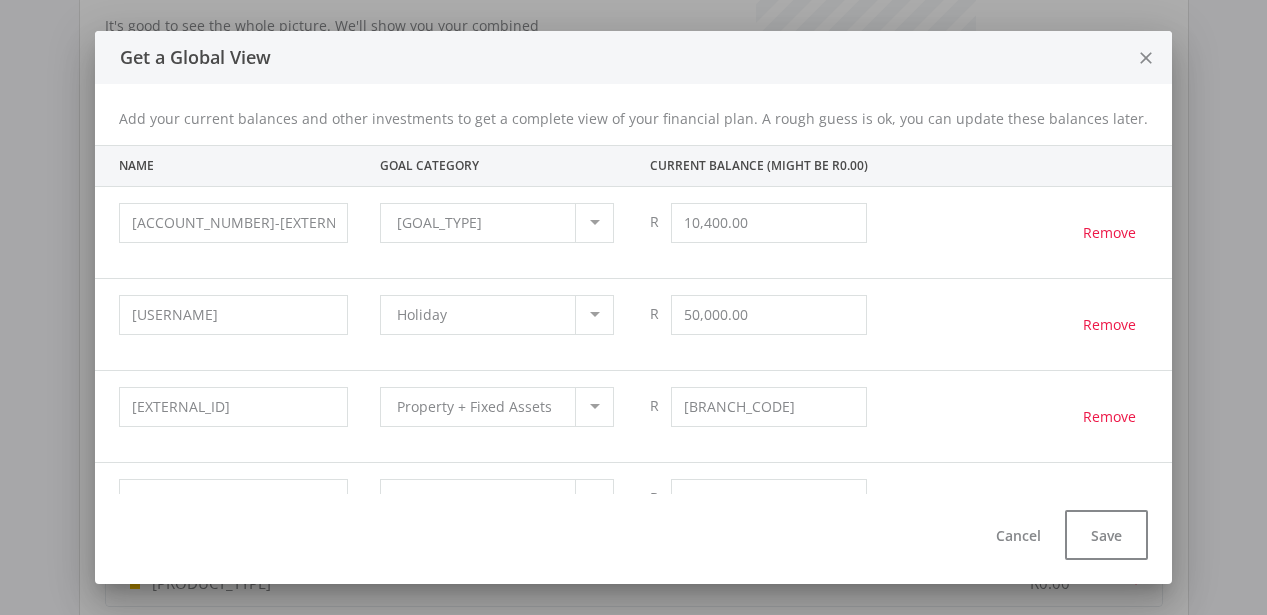 type on "[NUMBER],00" 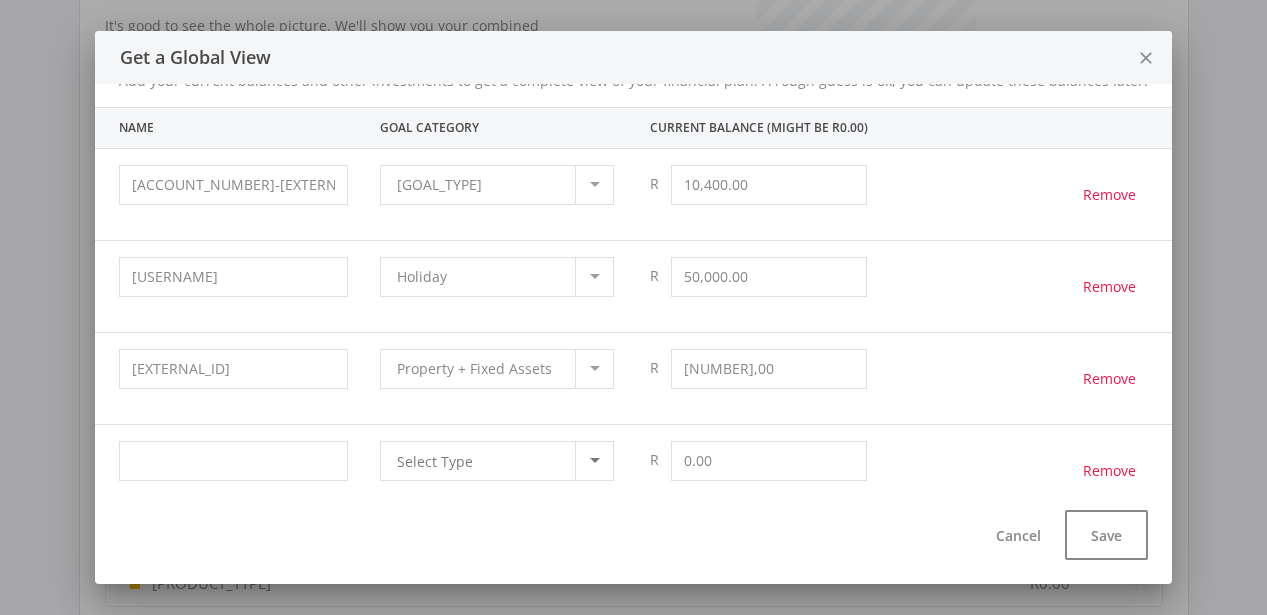 scroll, scrollTop: 87, scrollLeft: 0, axis: vertical 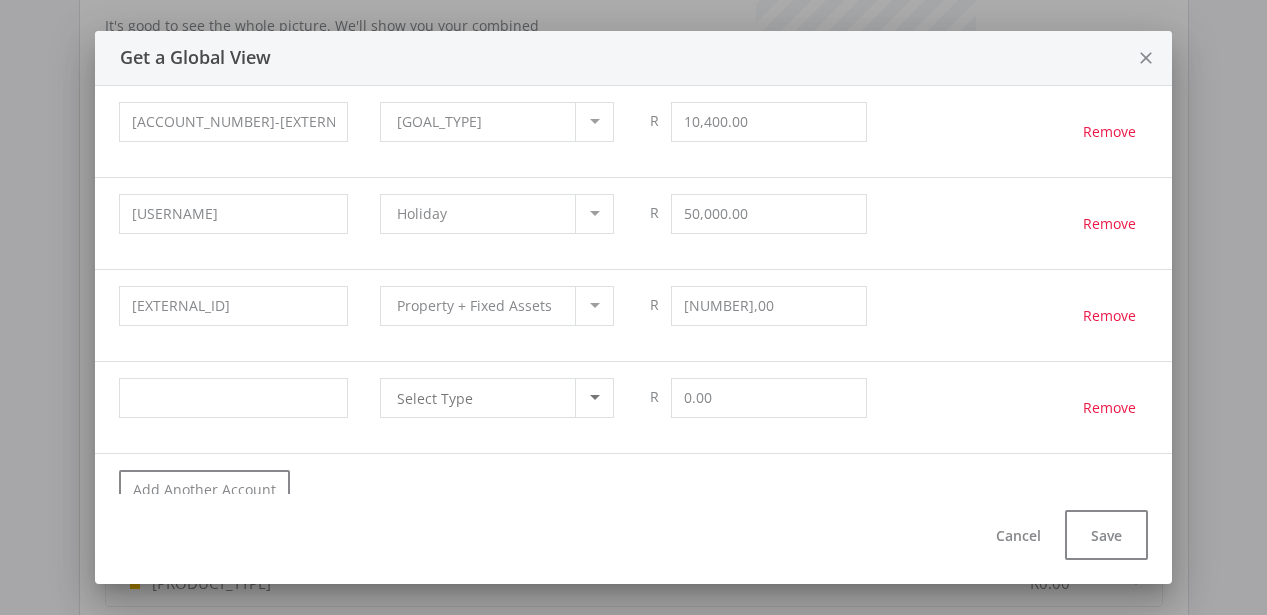 click at bounding box center [594, 214] 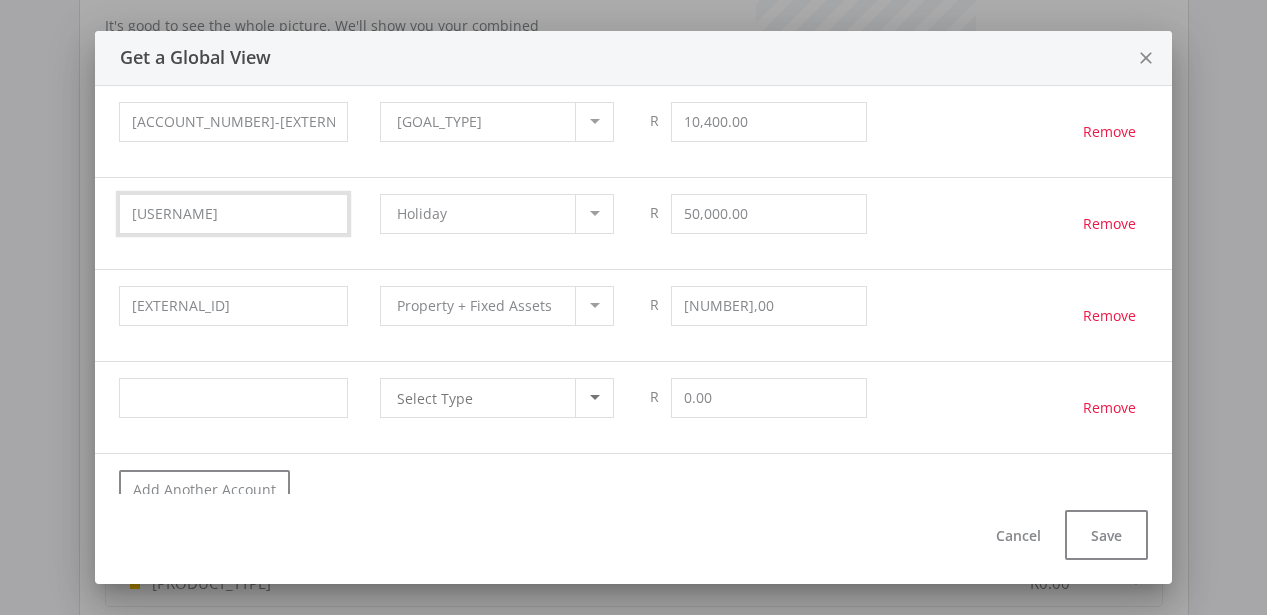drag, startPoint x: 171, startPoint y: 201, endPoint x: 75, endPoint y: 193, distance: 96.332756 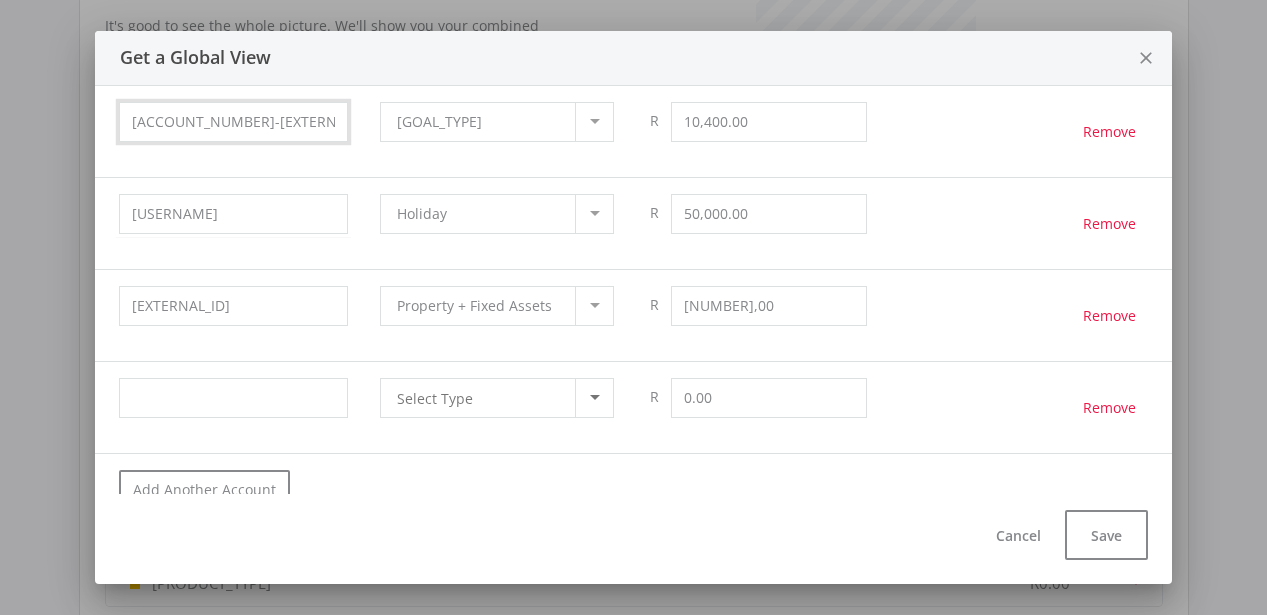 drag, startPoint x: 219, startPoint y: 122, endPoint x: 142, endPoint y: 122, distance: 77 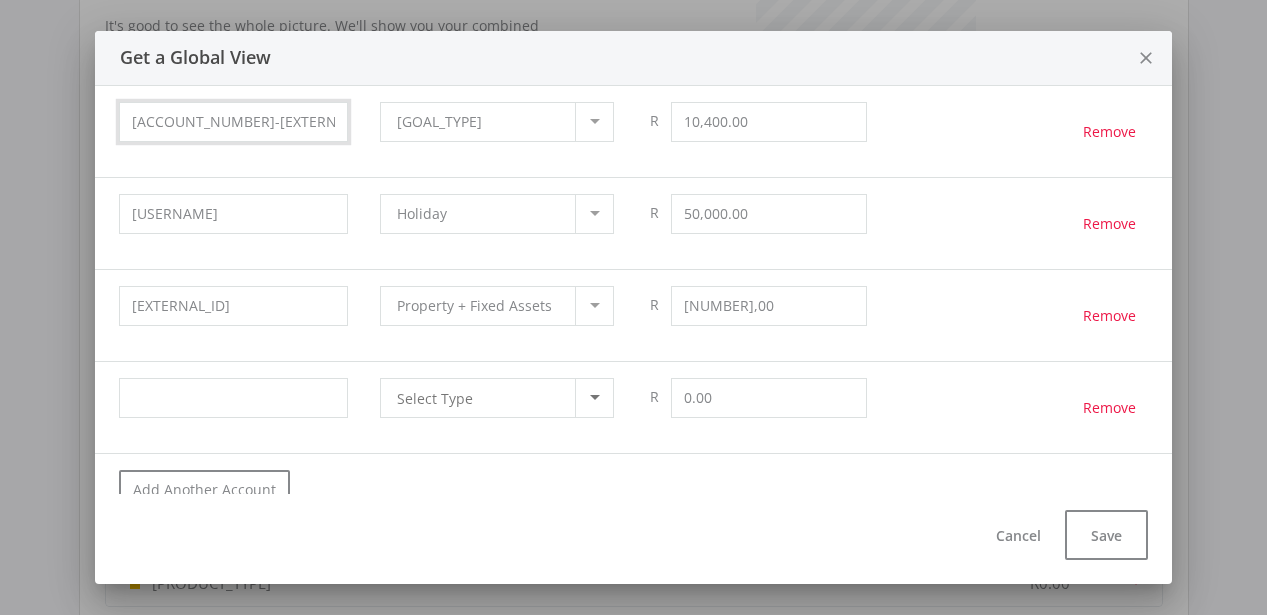 type on "[EXTERNAL_ID]" 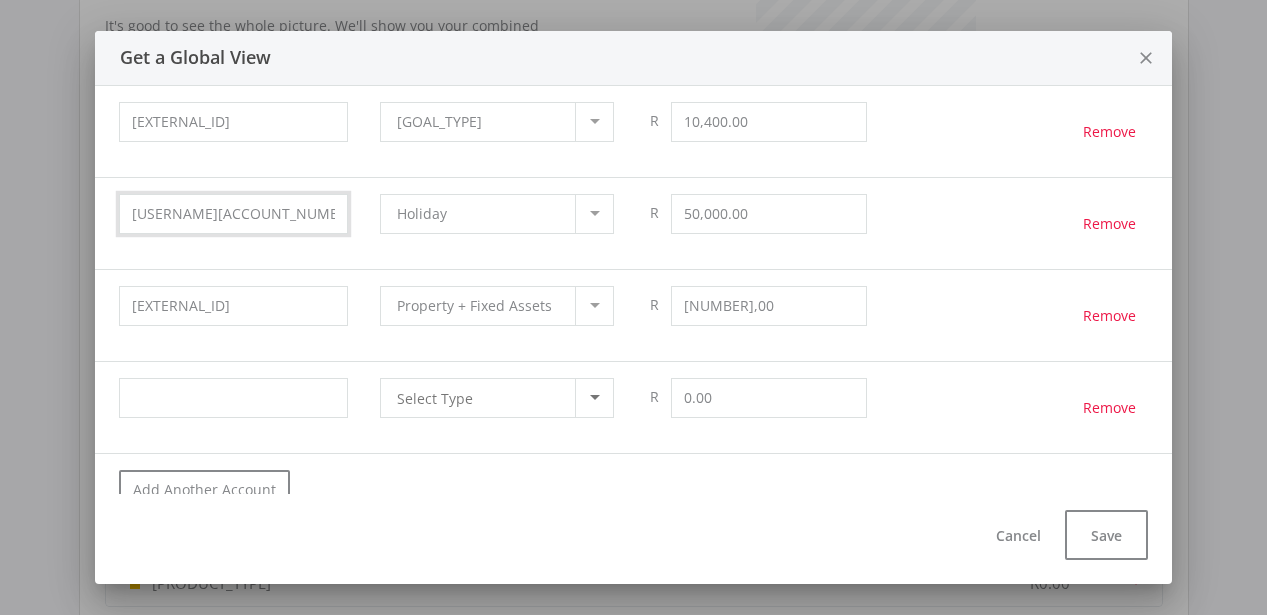 click on "[USERNAME][ACCOUNT_NUMBER]" at bounding box center (233, 122) 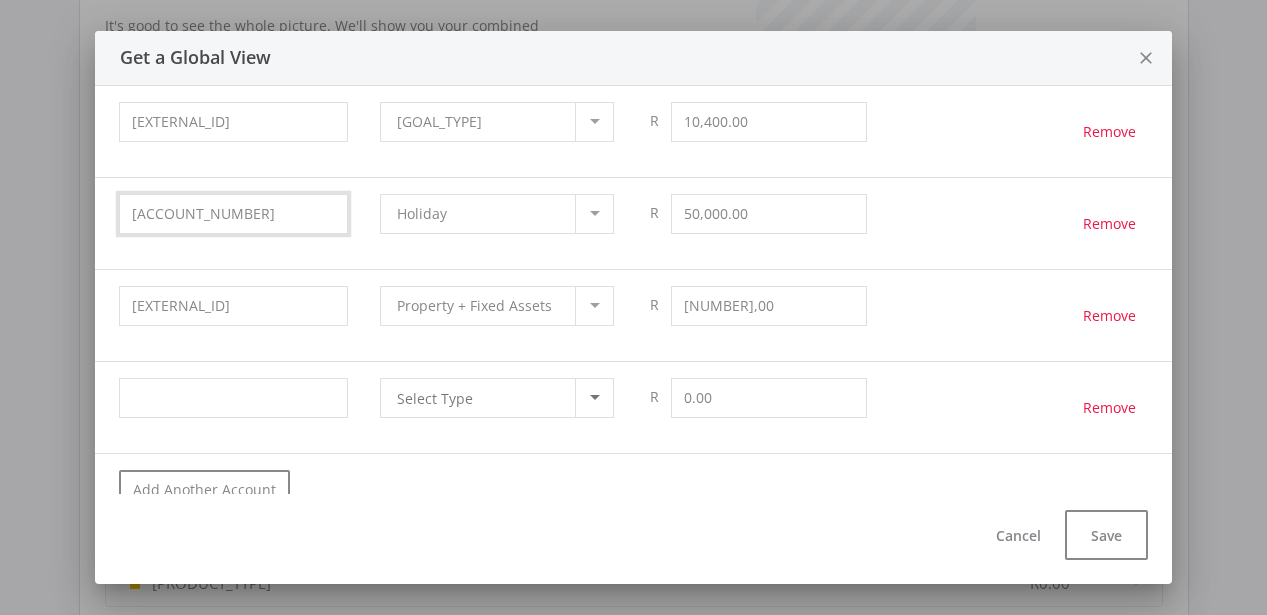 type on "[ACCOUNT_NUMBER]" 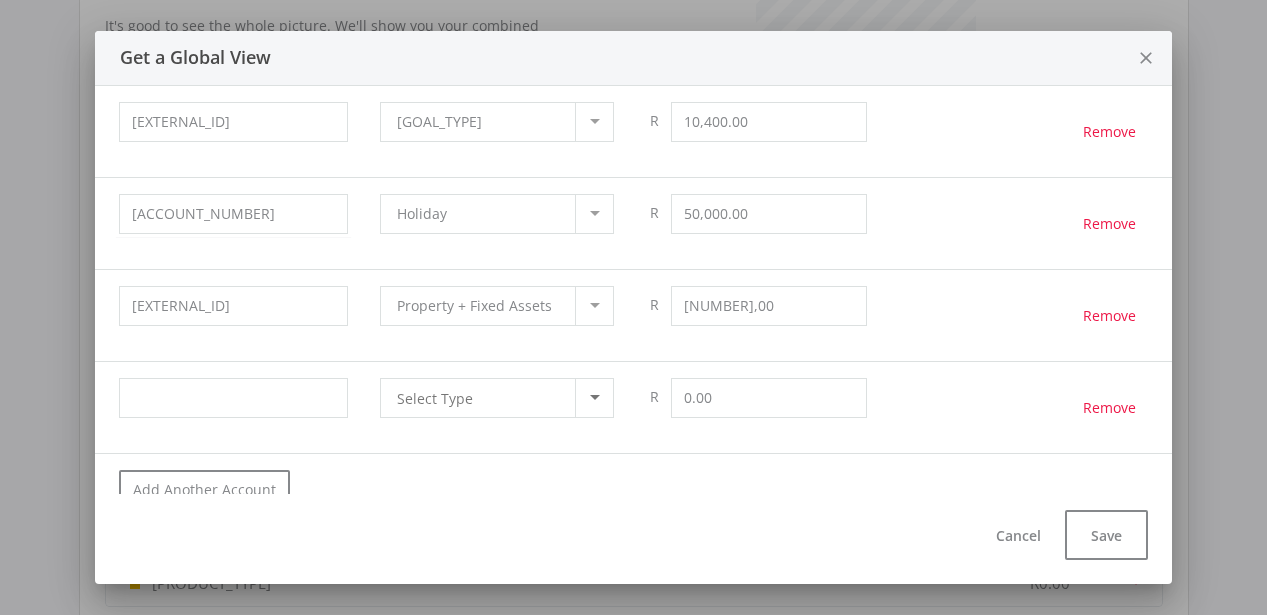 click at bounding box center [594, 398] 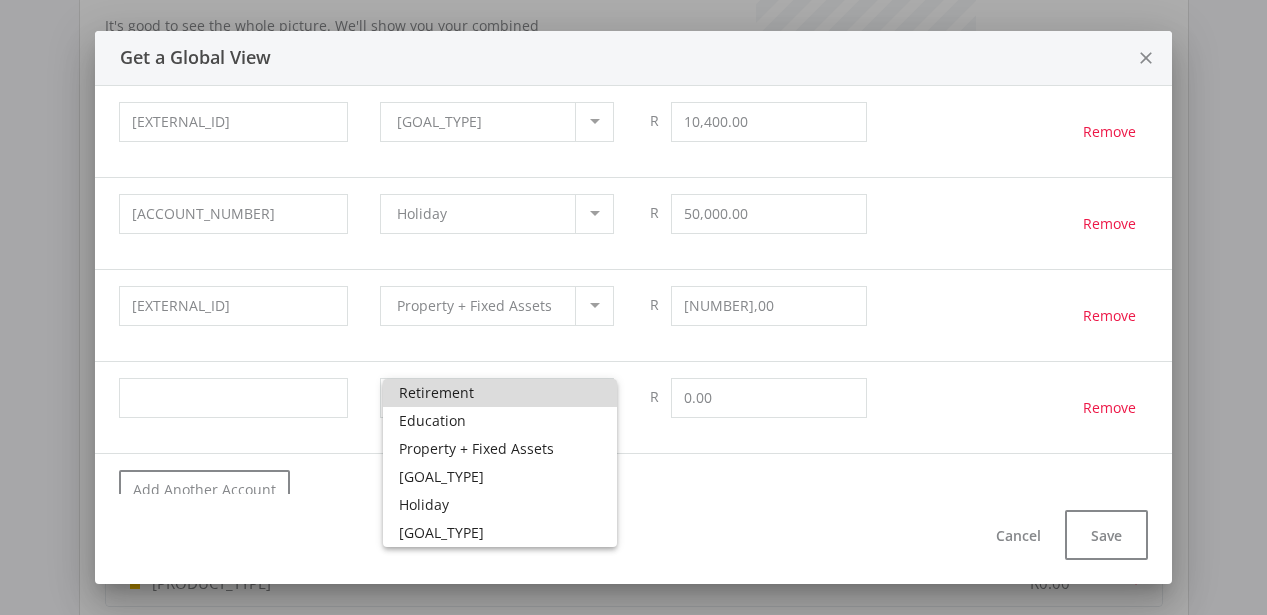 click on "Retirement" at bounding box center [500, 393] 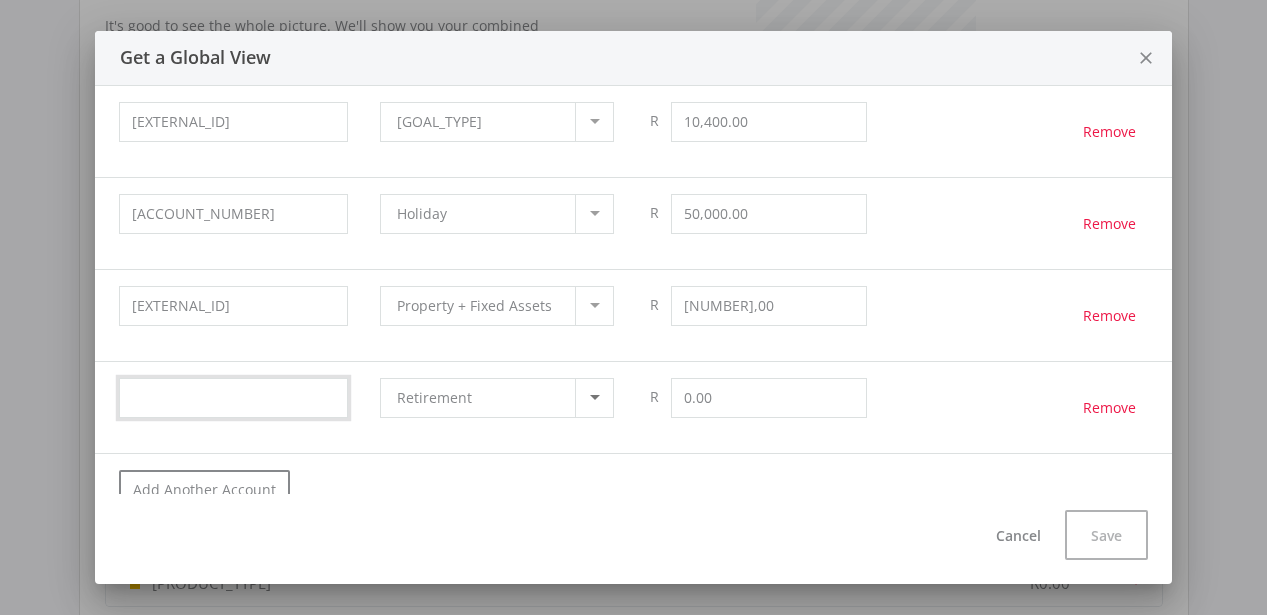 click at bounding box center (233, 398) 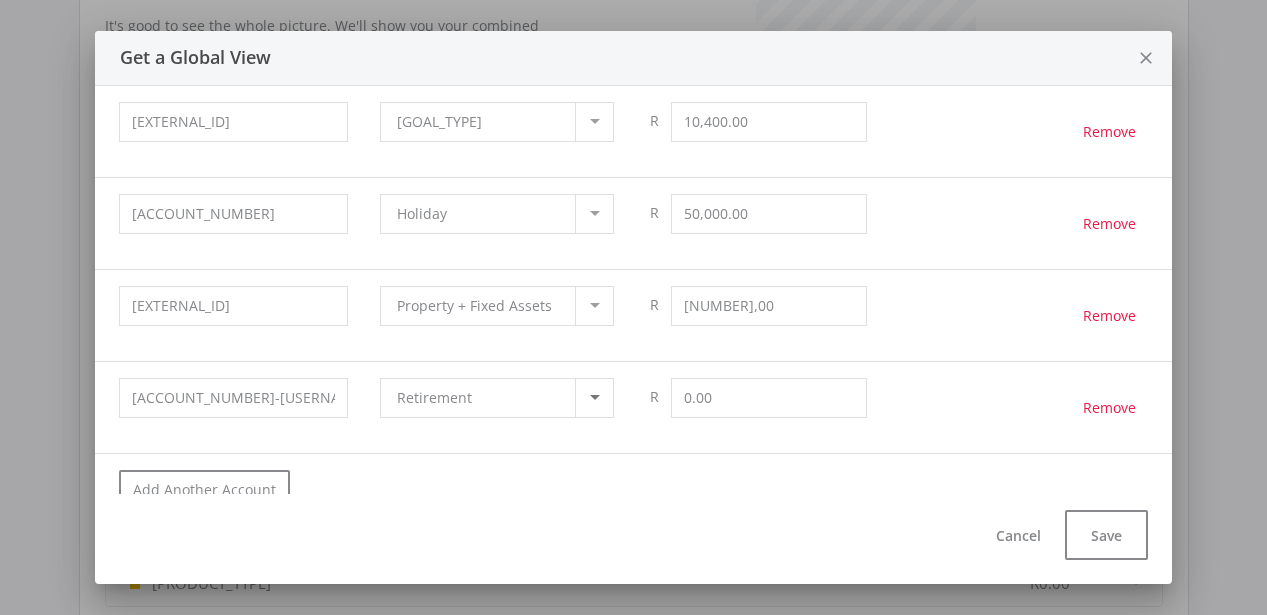 click on "R
0.00" at bounding box center [758, 407] 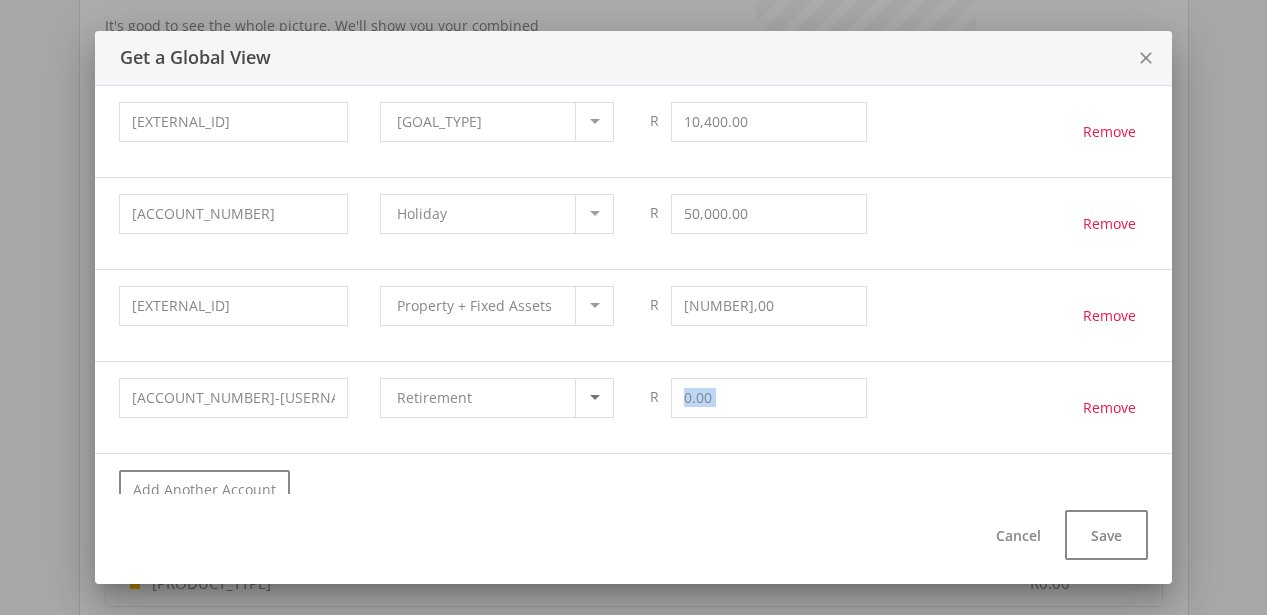 click on "R
0.00" at bounding box center (758, 407) 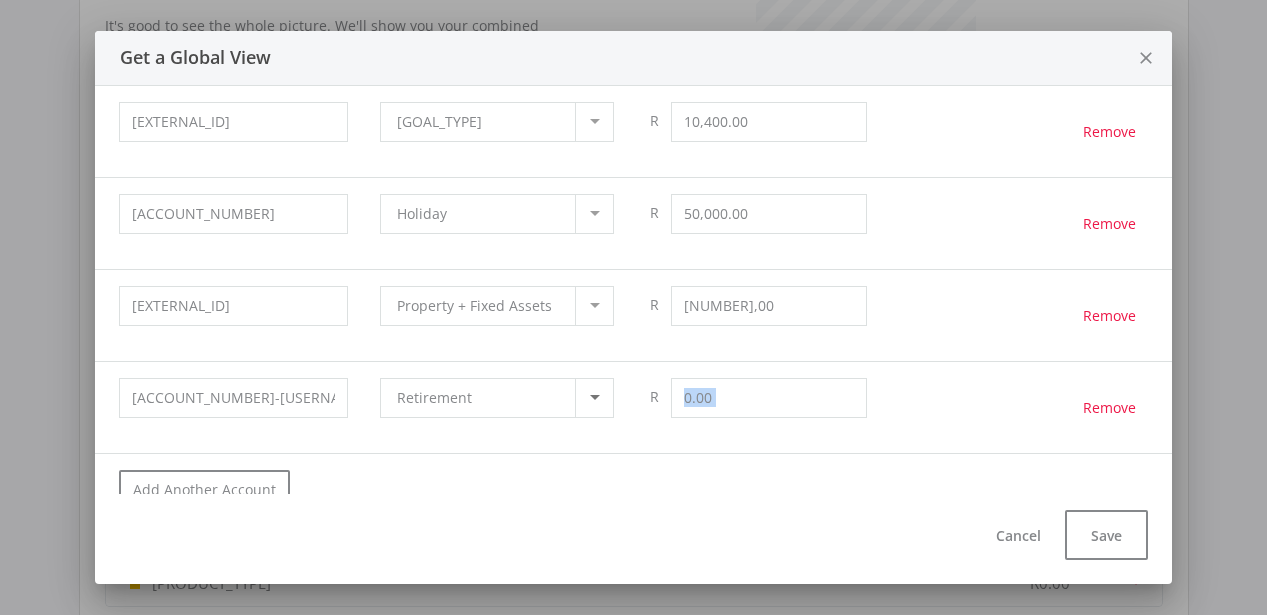 drag, startPoint x: 785, startPoint y: 419, endPoint x: 773, endPoint y: 414, distance: 13 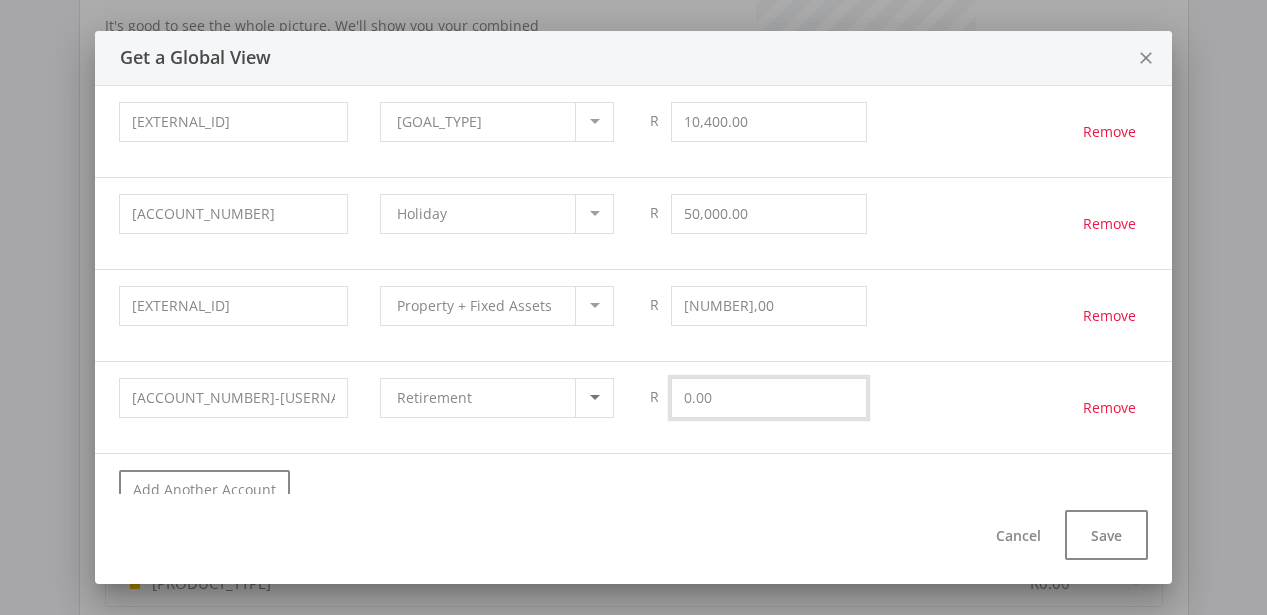 click at bounding box center [769, 122] 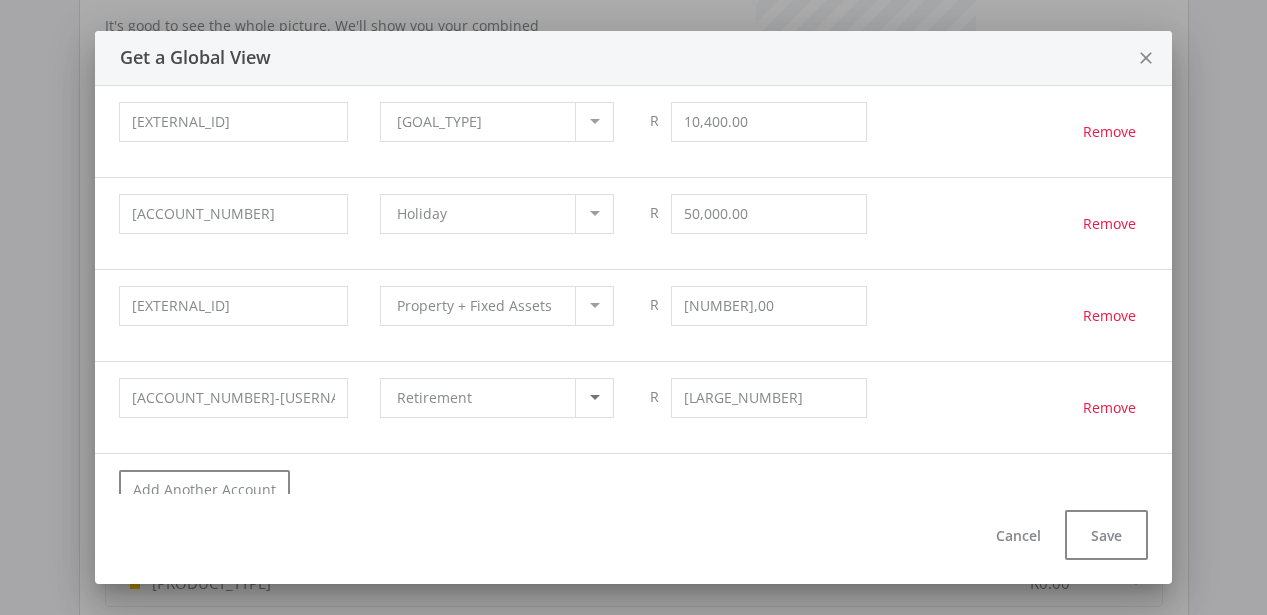 type on "[LARGE_NUMBER].00" 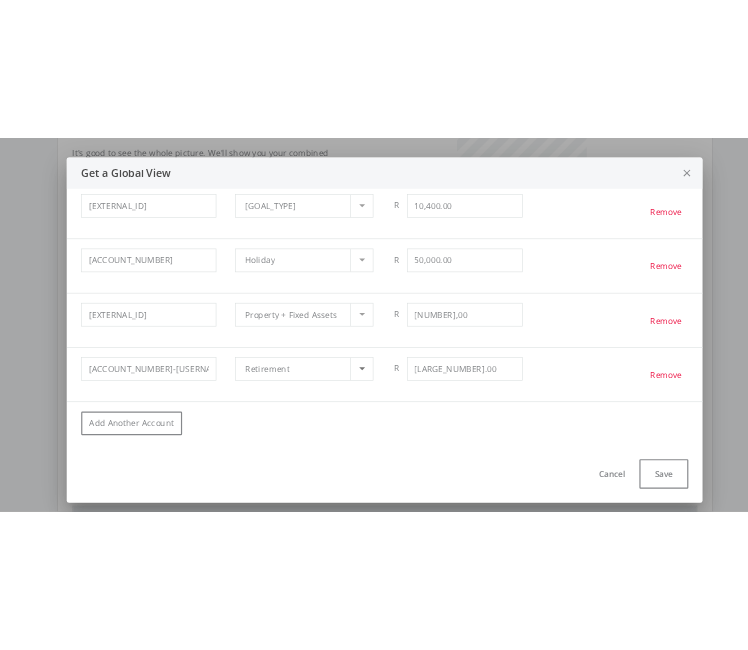 scroll, scrollTop: 109, scrollLeft: 0, axis: vertical 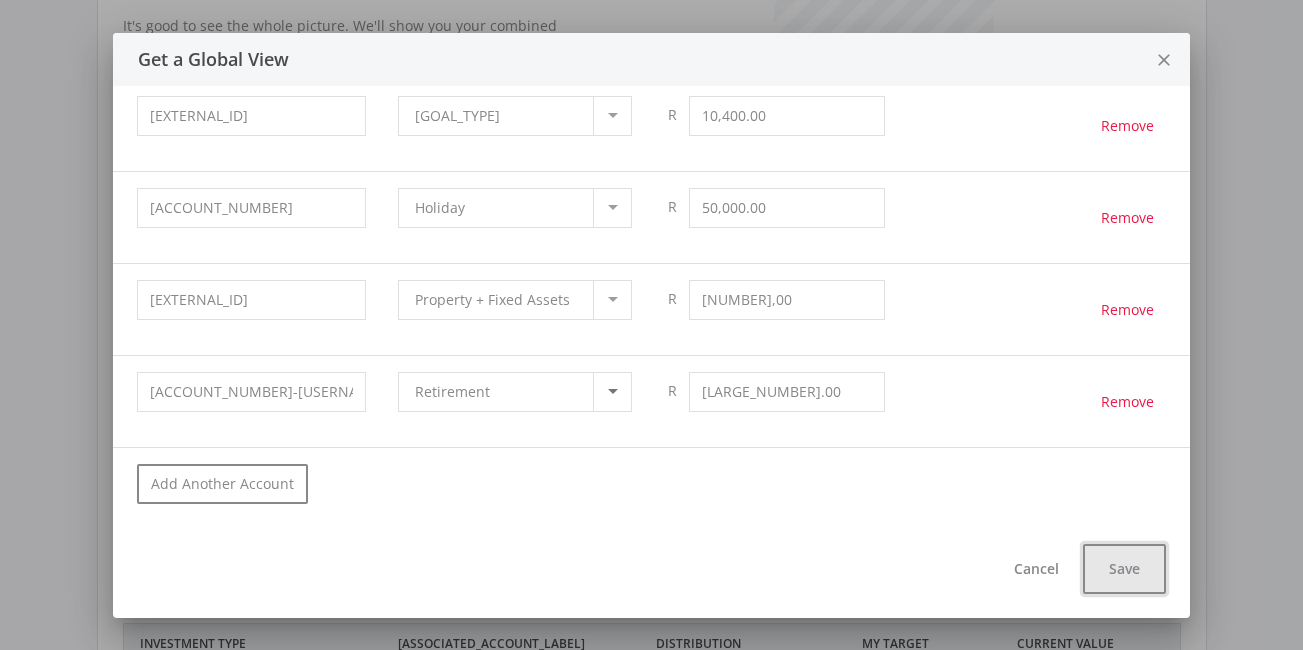 click on "Save" at bounding box center (1124, 569) 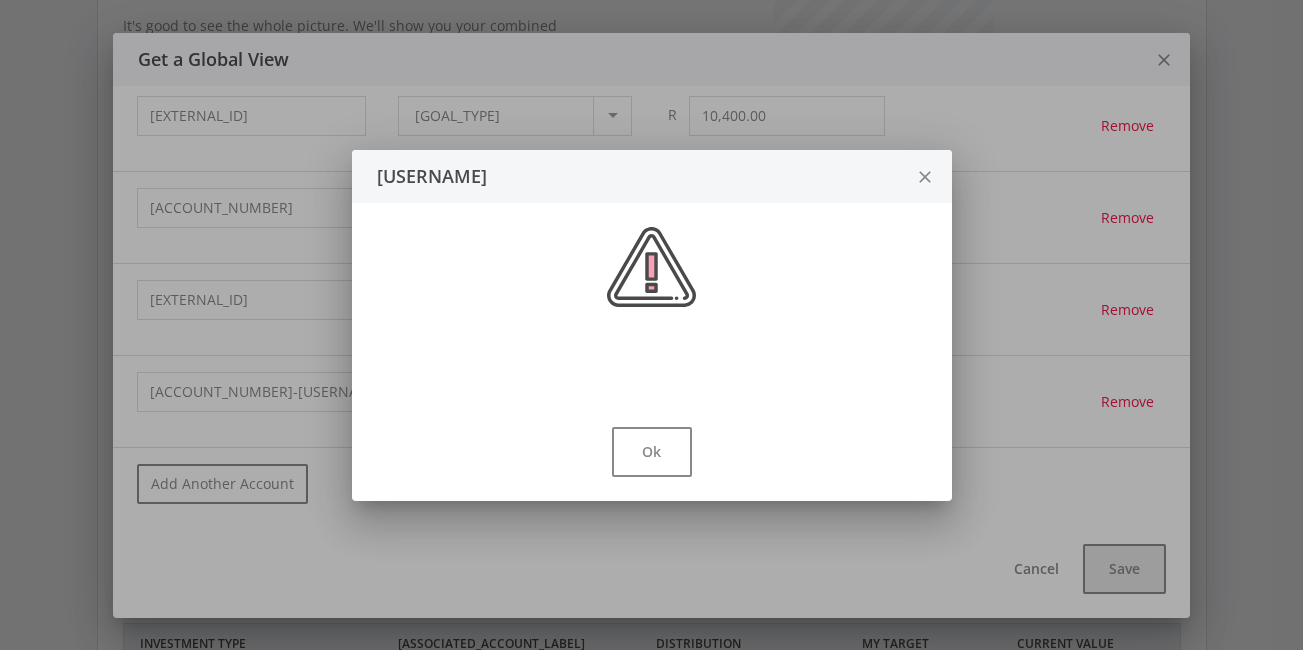 click at bounding box center [651, 325] 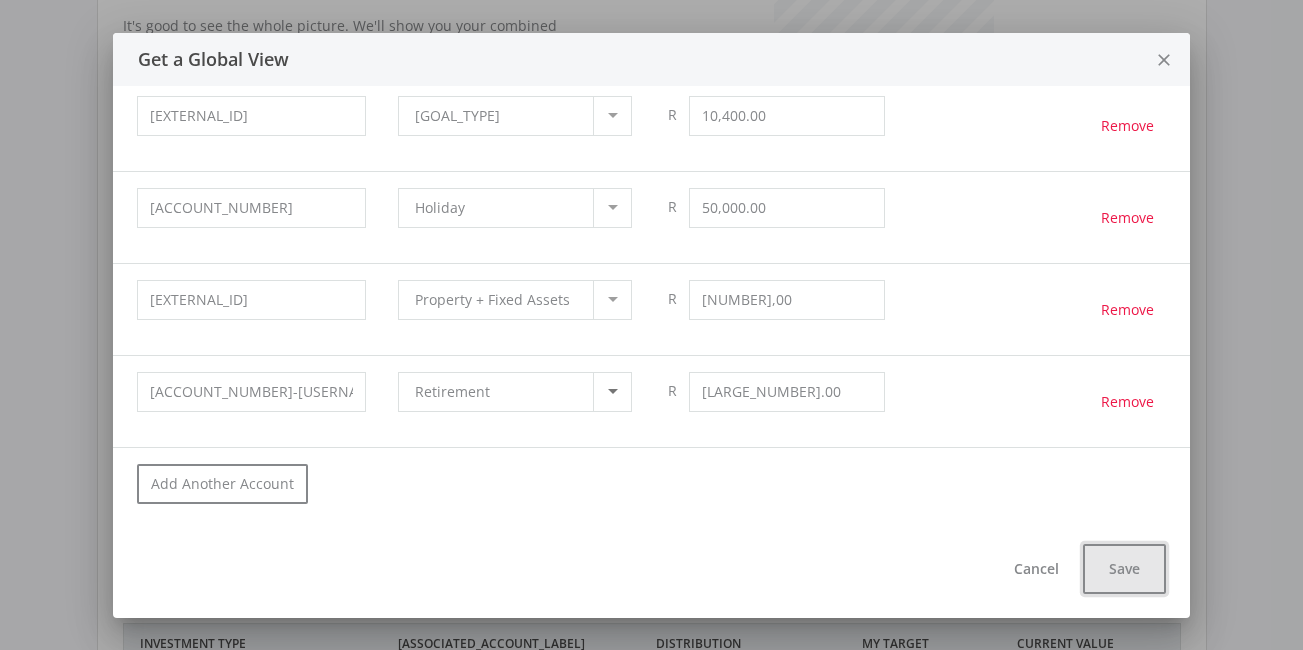 click on "Save" at bounding box center [1124, 569] 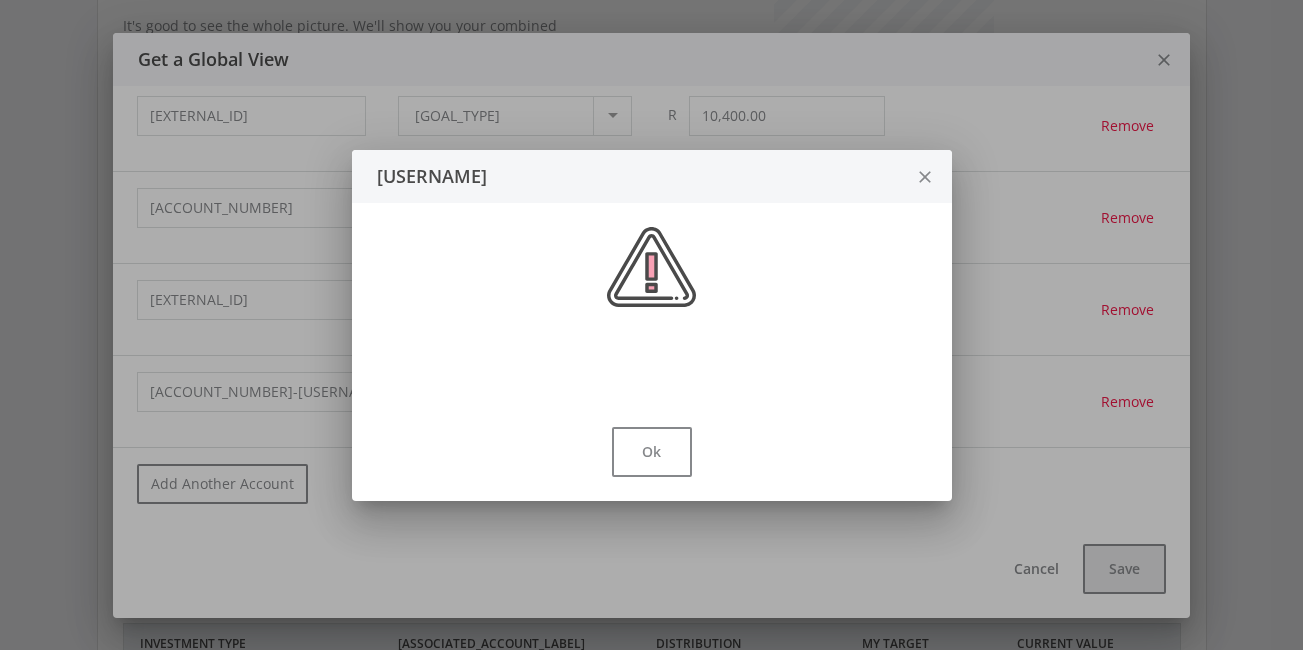 click at bounding box center (651, 325) 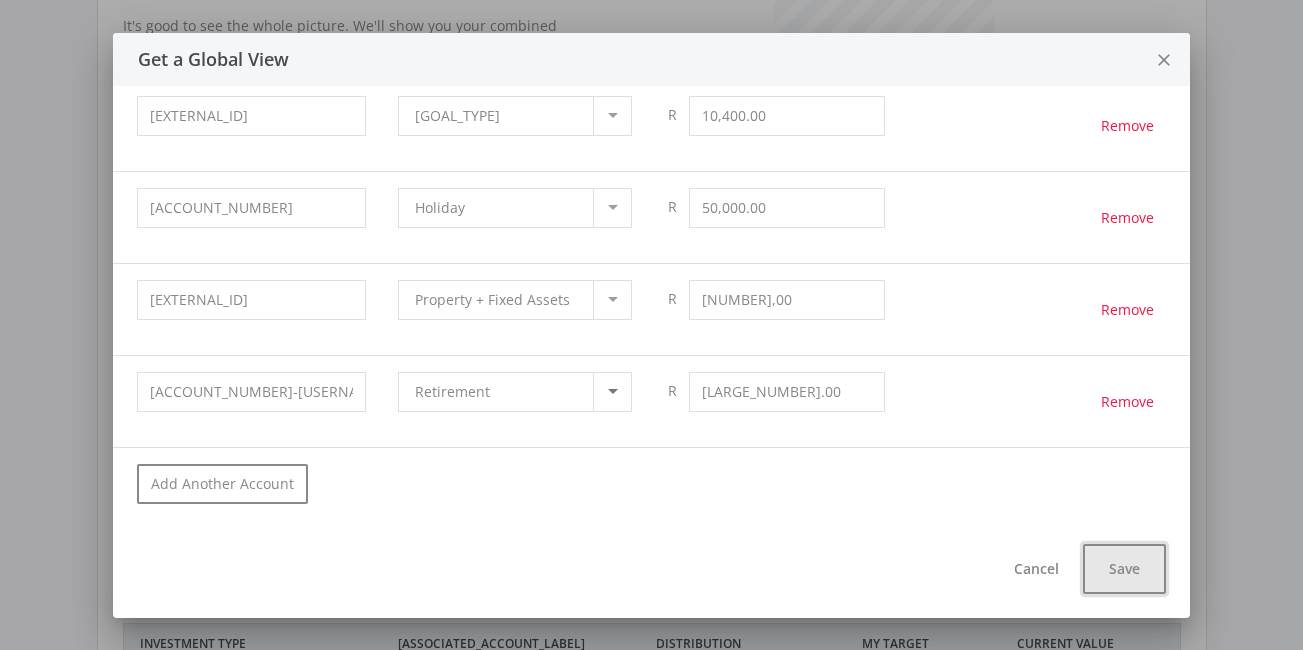 click on "Save" at bounding box center [1124, 569] 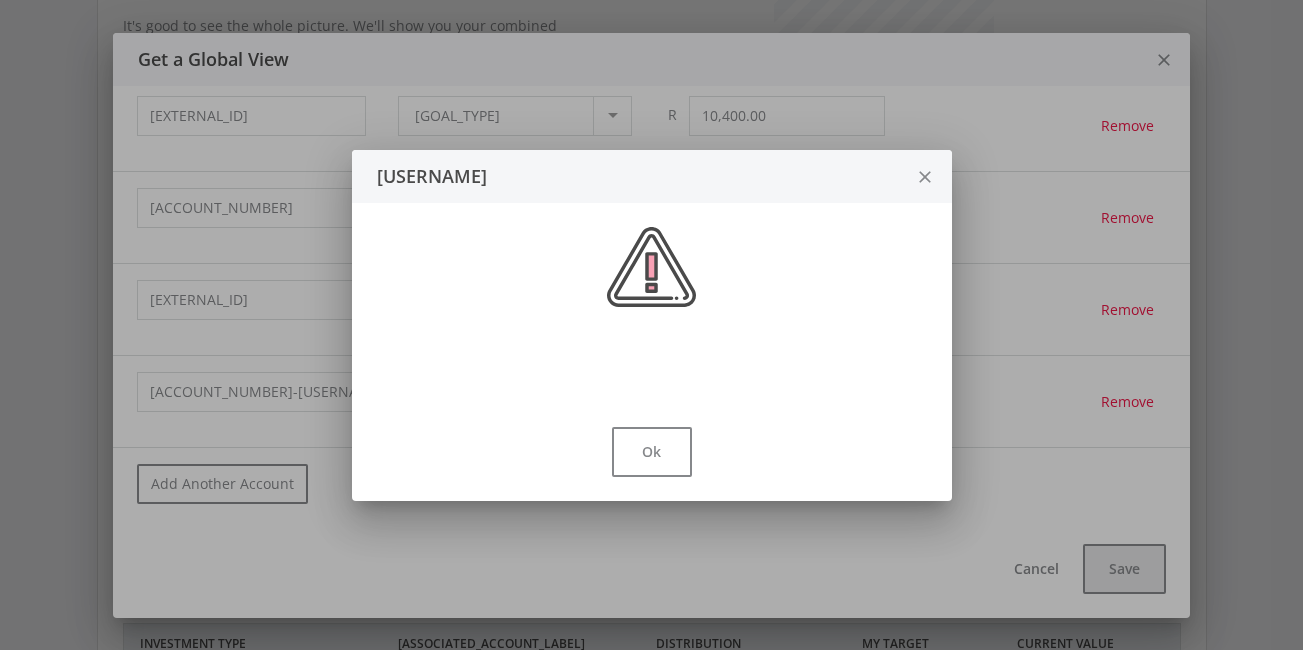 click at bounding box center [651, 325] 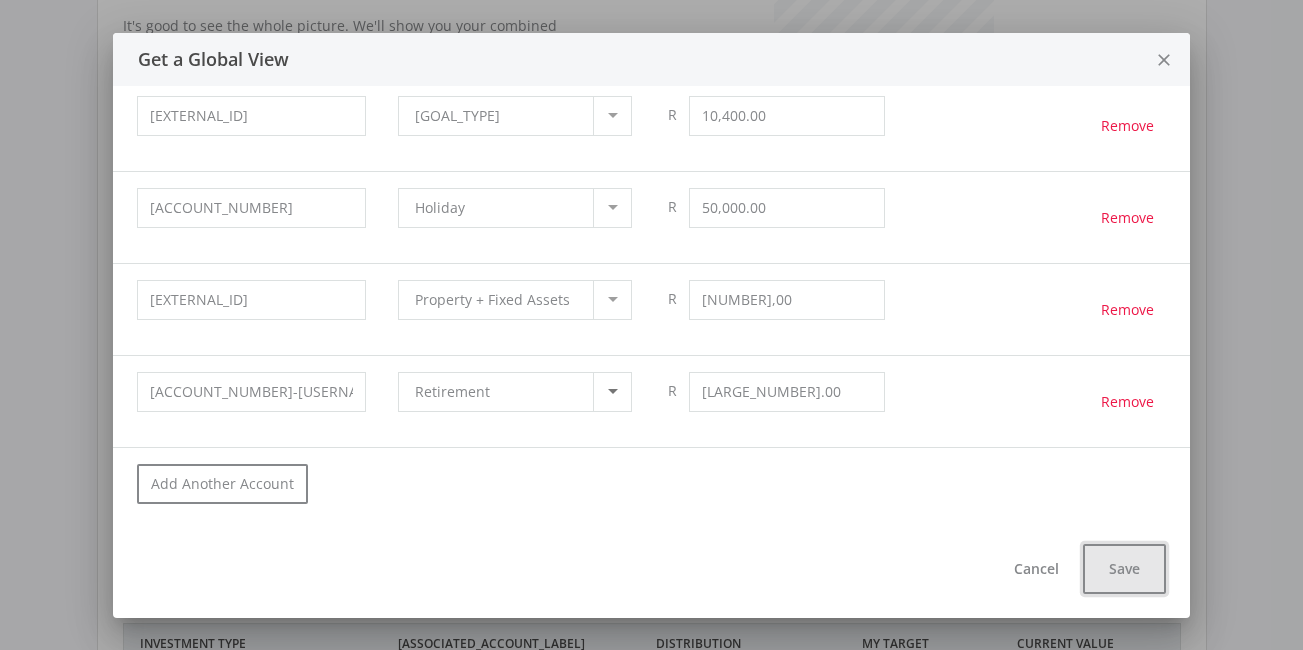 drag, startPoint x: 1099, startPoint y: 558, endPoint x: 1104, endPoint y: 580, distance: 22.561028 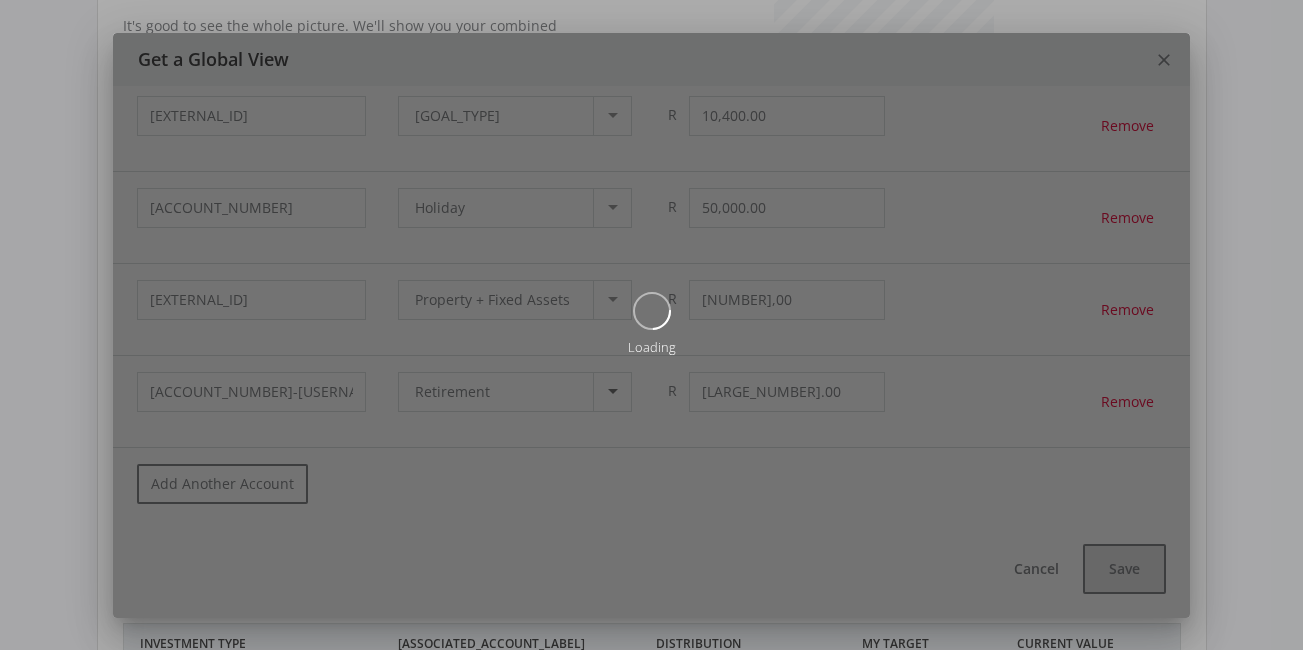 click on "Loading" at bounding box center [651, 325] 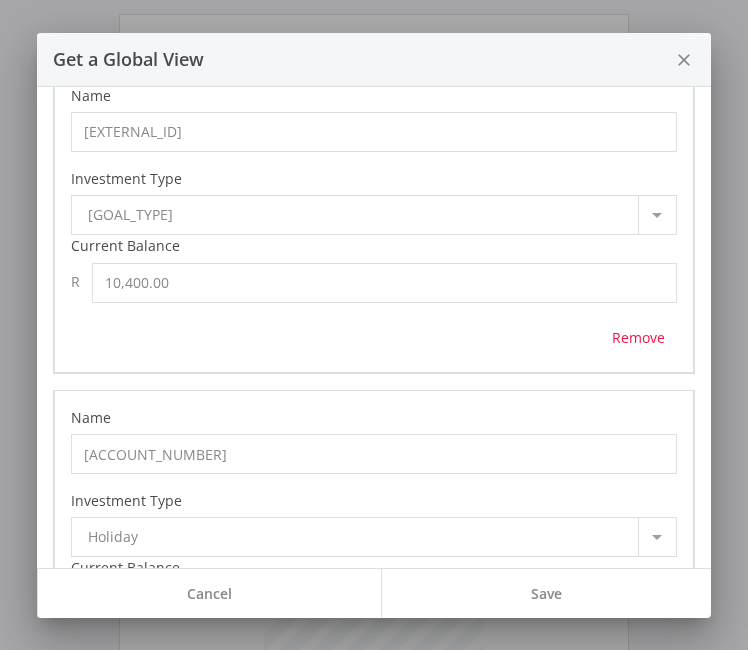 scroll, scrollTop: 288, scrollLeft: 498, axis: both 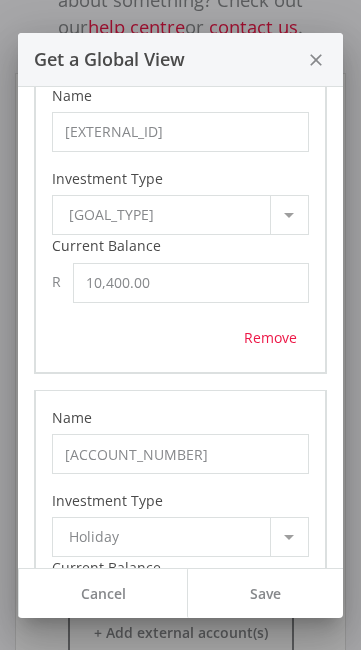 click at bounding box center [289, 215] 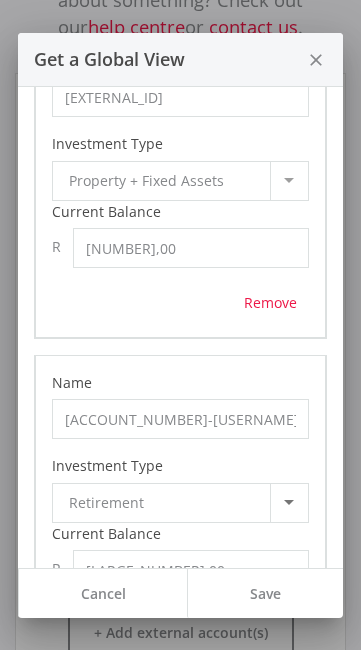 scroll, scrollTop: 1011, scrollLeft: 0, axis: vertical 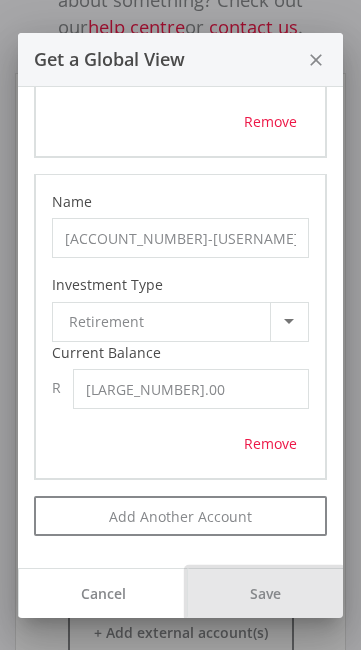 click on "Save" at bounding box center [264, 593] 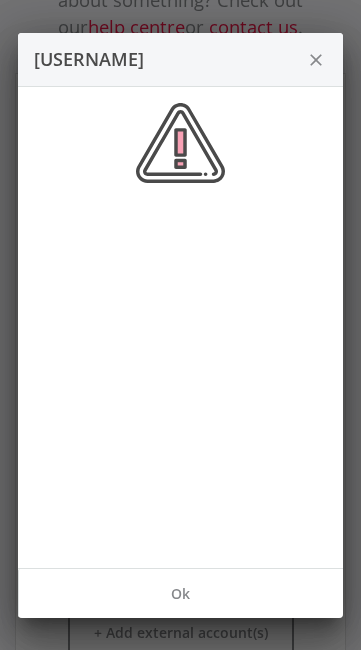 click on "close" at bounding box center [316, 60] 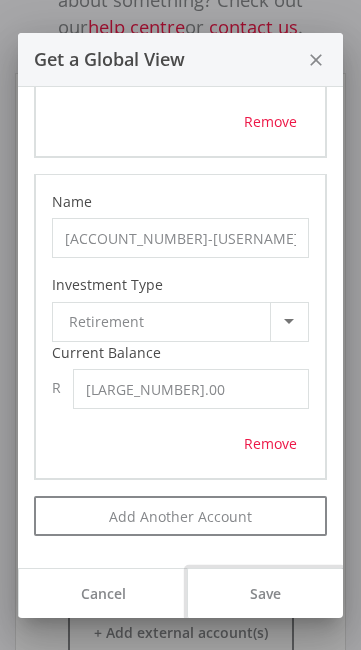 scroll, scrollTop: 1, scrollLeft: 0, axis: vertical 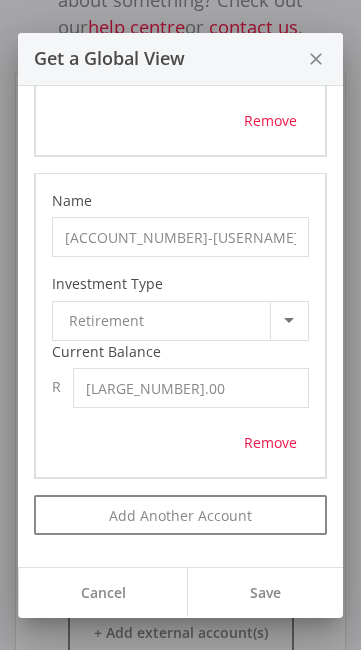 click on "close" at bounding box center (316, 59) 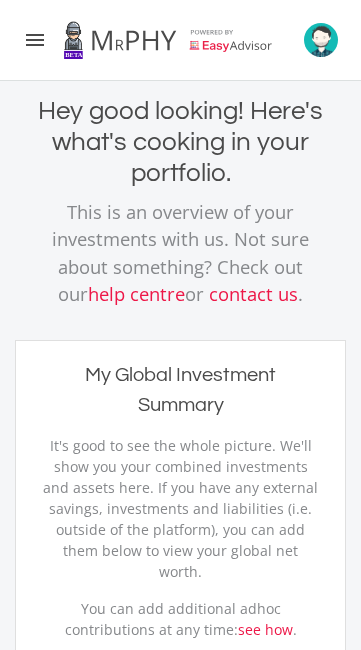 scroll, scrollTop: 267, scrollLeft: 0, axis: vertical 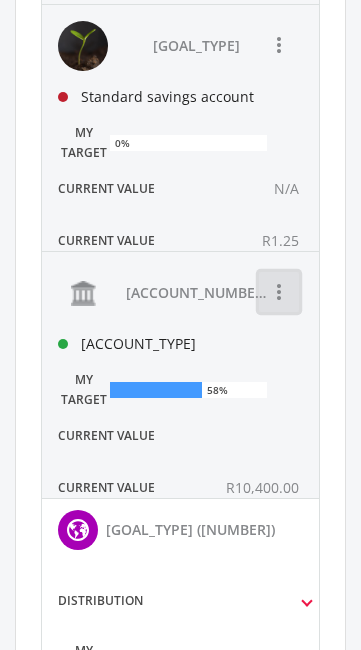 click on "more_vert" at bounding box center (279, 292) 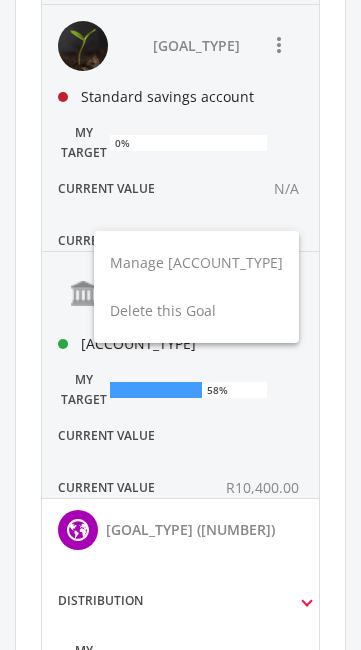 click at bounding box center (180, 325) 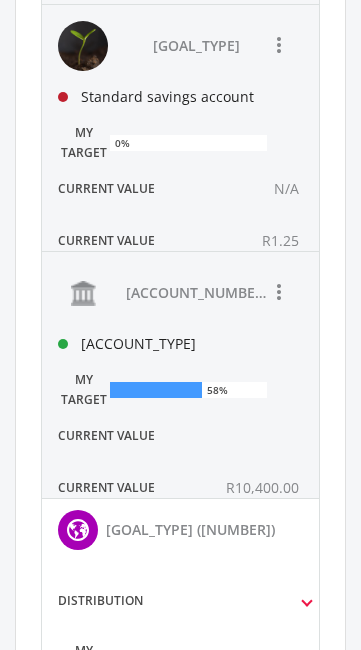 click on "[ACCOUNT_NUMBER]-[EXTERNAL_ID]" at bounding box center [162, 293] 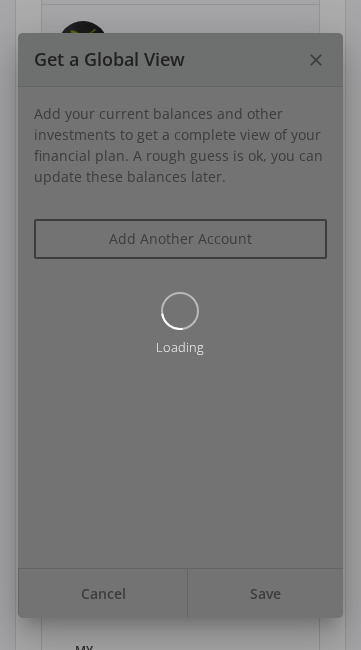 click on "Loading" at bounding box center [180, 325] 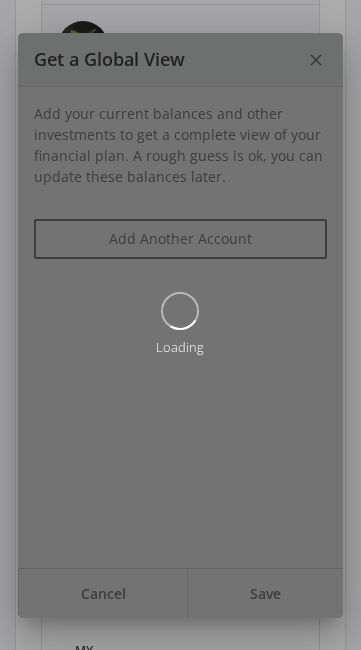 scroll, scrollTop: 0, scrollLeft: 0, axis: both 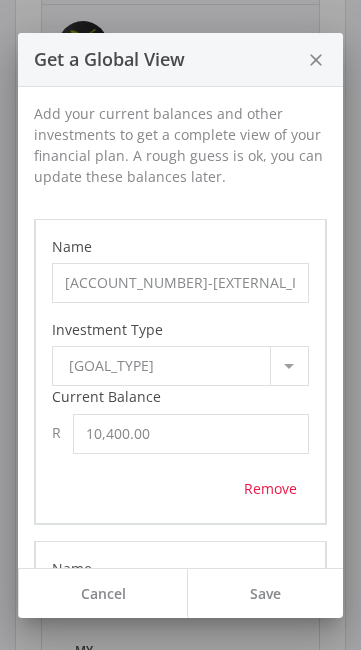 drag, startPoint x: 180, startPoint y: 213, endPoint x: 121, endPoint y: 182, distance: 66.64833 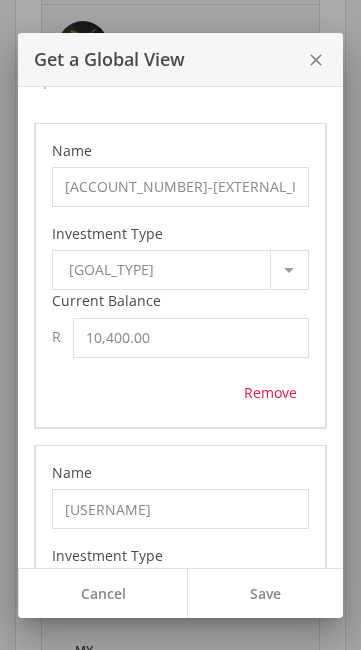 scroll, scrollTop: 0, scrollLeft: 0, axis: both 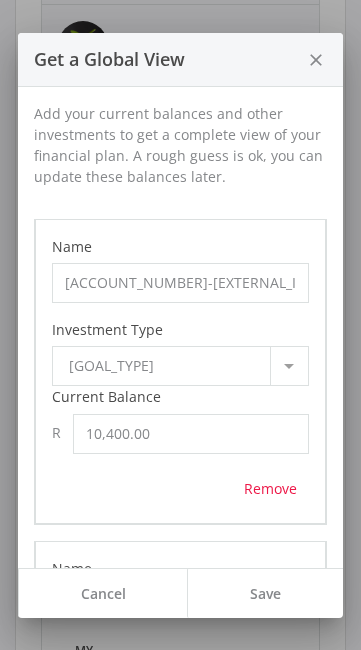 drag, startPoint x: 31, startPoint y: 109, endPoint x: 272, endPoint y: 173, distance: 249.35316 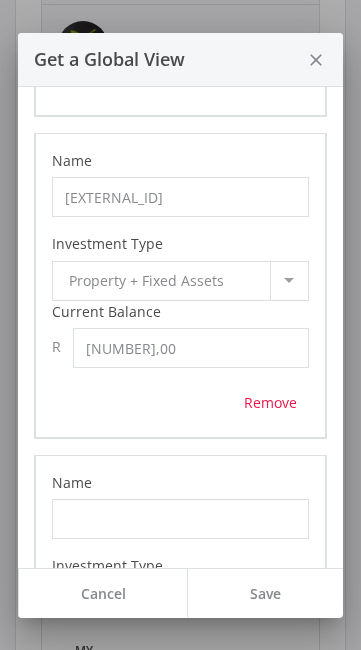 scroll, scrollTop: 0, scrollLeft: 0, axis: both 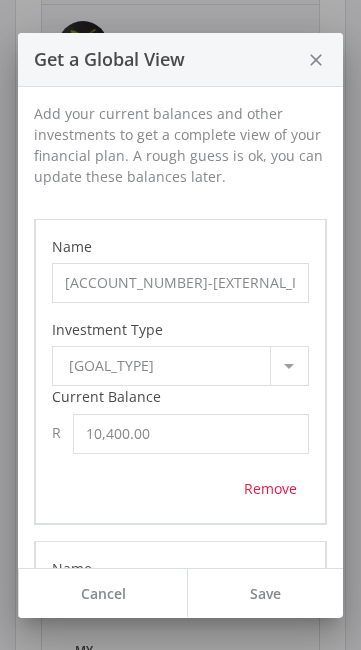 click on "close" at bounding box center (316, 60) 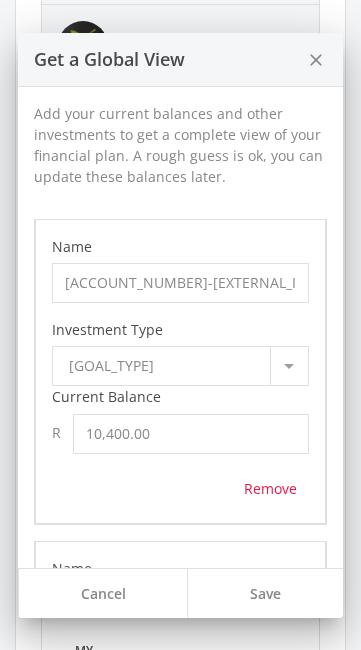 scroll, scrollTop: 4785, scrollLeft: 0, axis: vertical 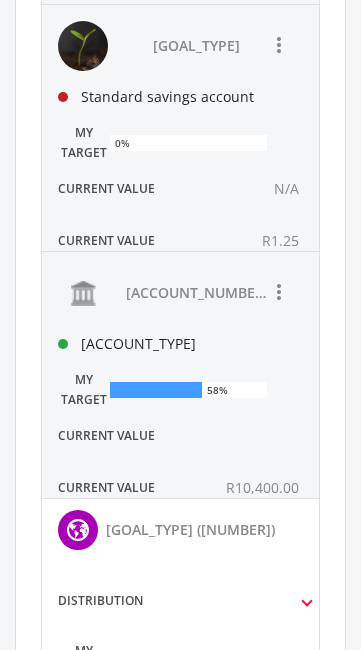 drag, startPoint x: 282, startPoint y: 385, endPoint x: 281, endPoint y: 397, distance: 12.0415945 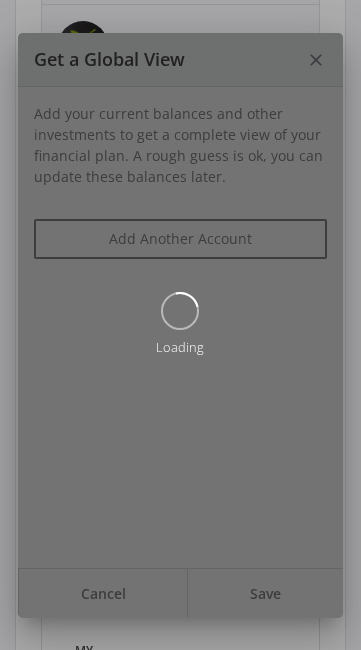 scroll, scrollTop: 288, scrollLeft: 304, axis: both 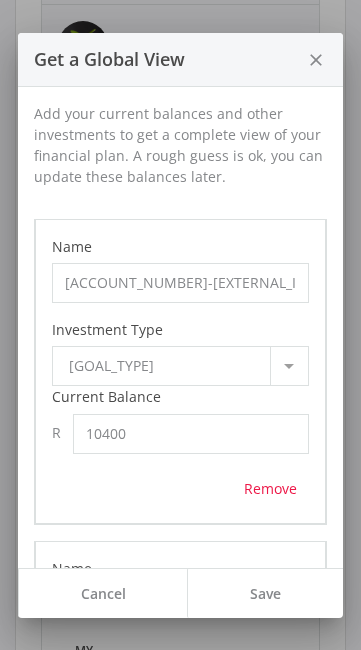 type on "10,400.00" 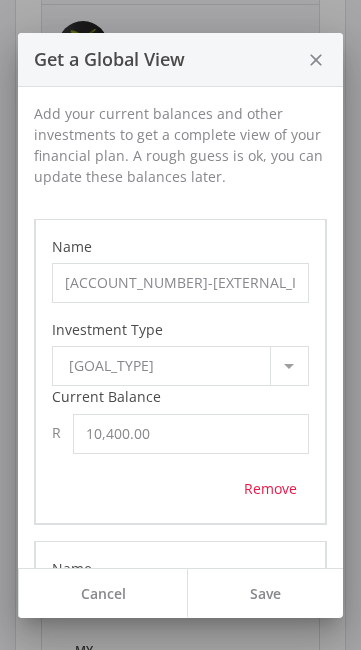 drag, startPoint x: 326, startPoint y: 231, endPoint x: 319, endPoint y: 300, distance: 69.354164 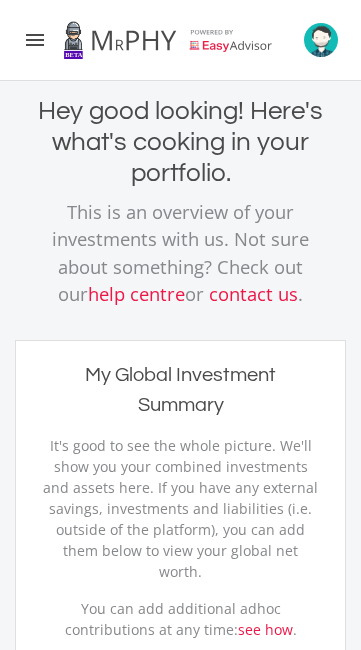 scroll, scrollTop: 4785, scrollLeft: 0, axis: vertical 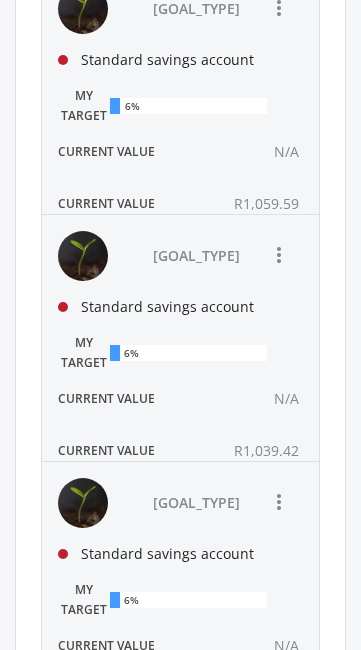 drag, startPoint x: 362, startPoint y: 76, endPoint x: 460, endPoint y: -21, distance: 137.88763 